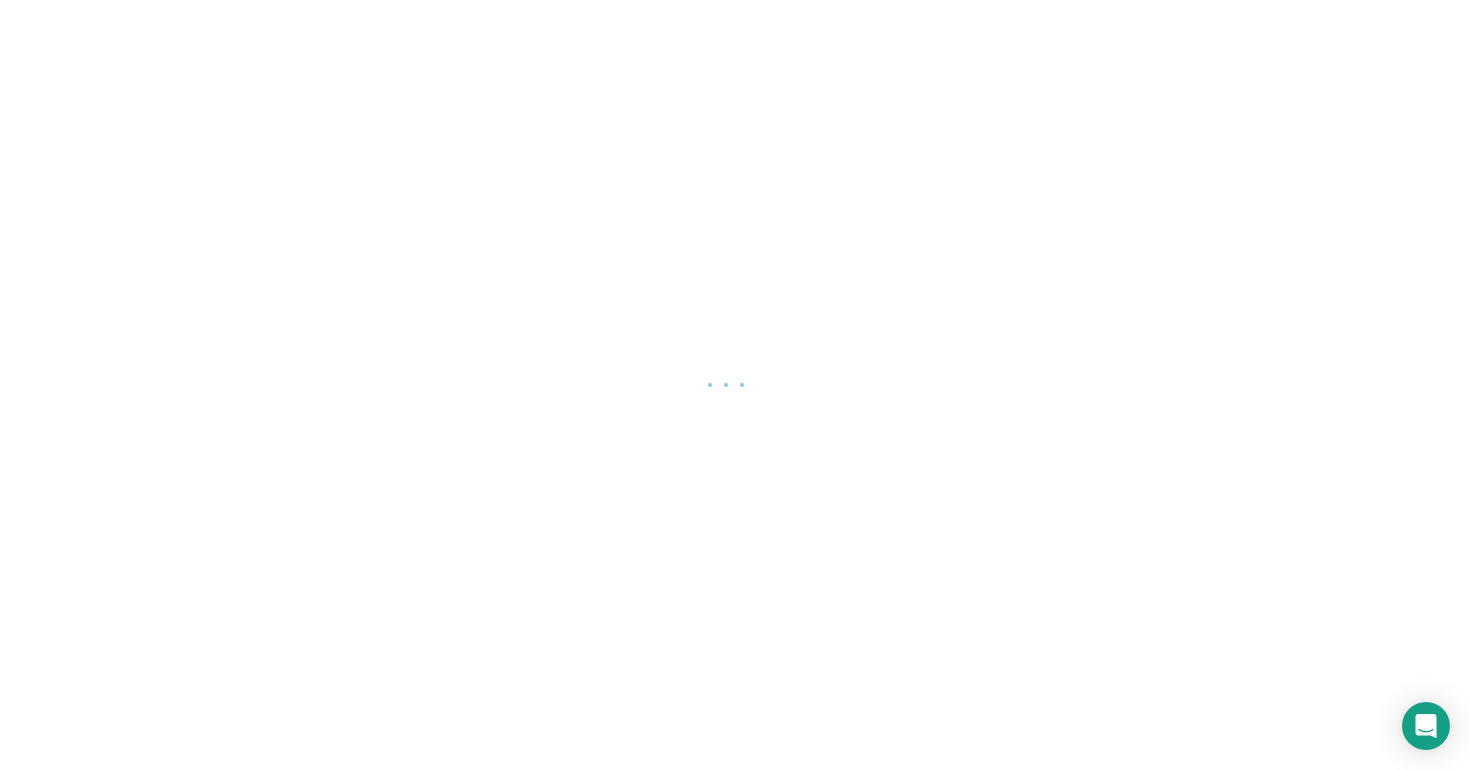 scroll, scrollTop: 0, scrollLeft: 0, axis: both 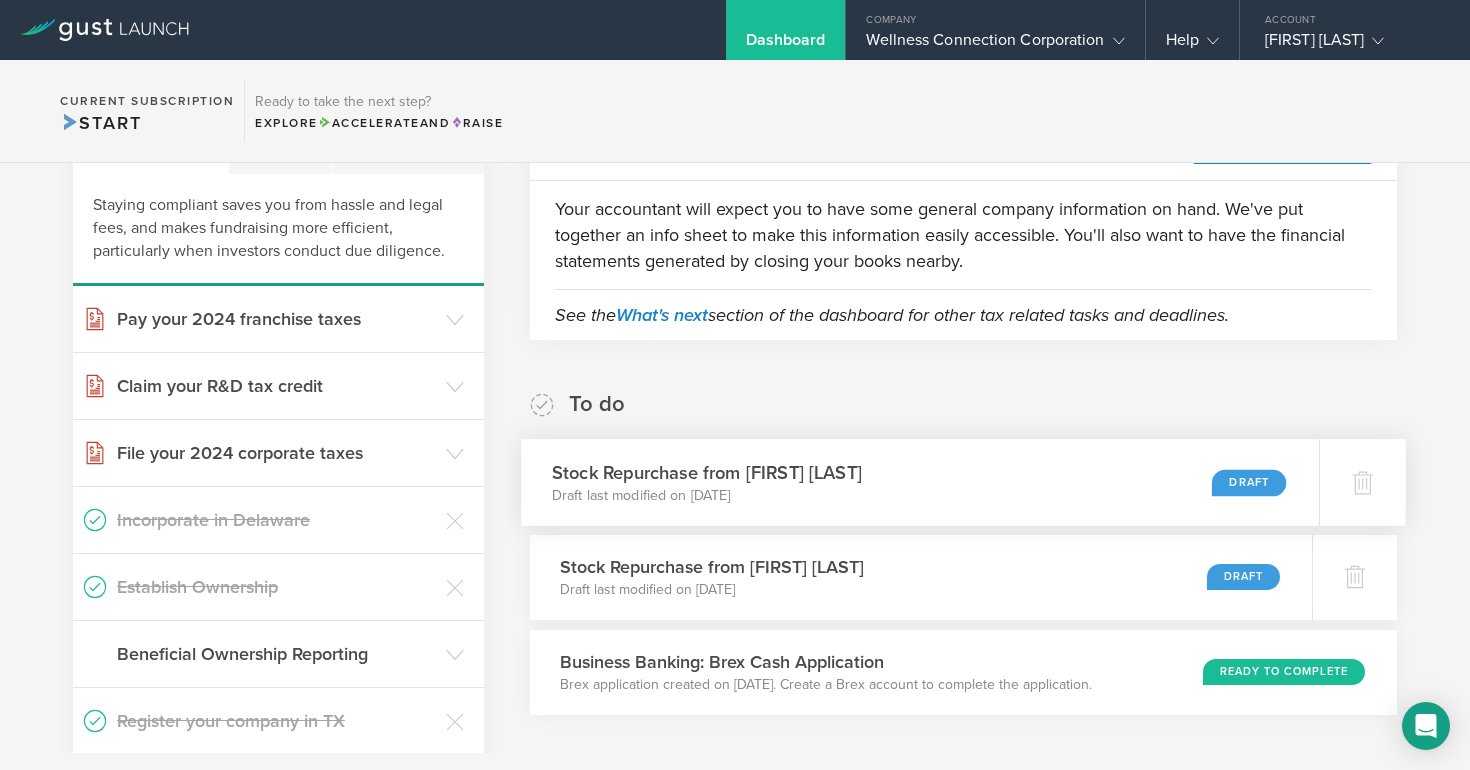 click on "Draft" at bounding box center (1249, 482) 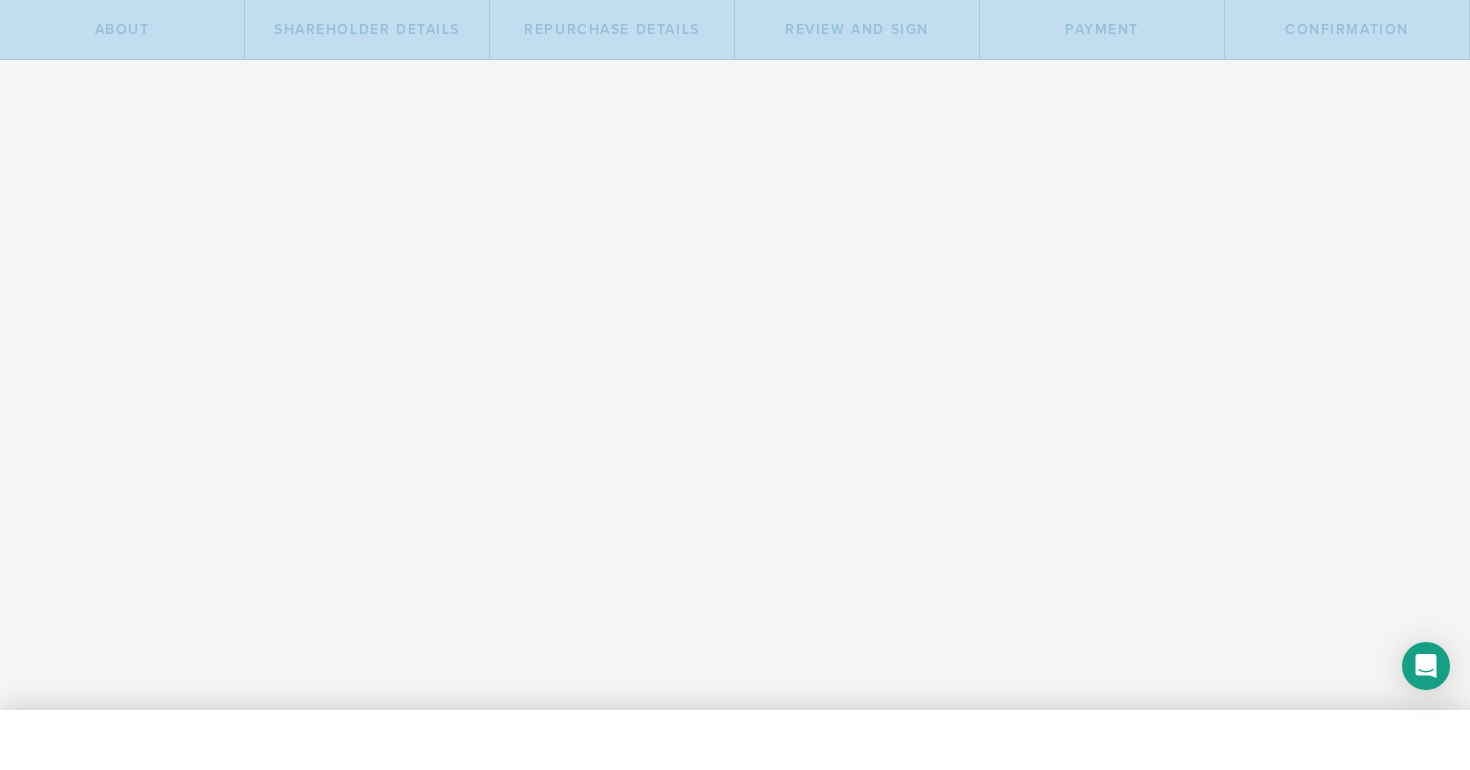 scroll, scrollTop: 0, scrollLeft: 0, axis: both 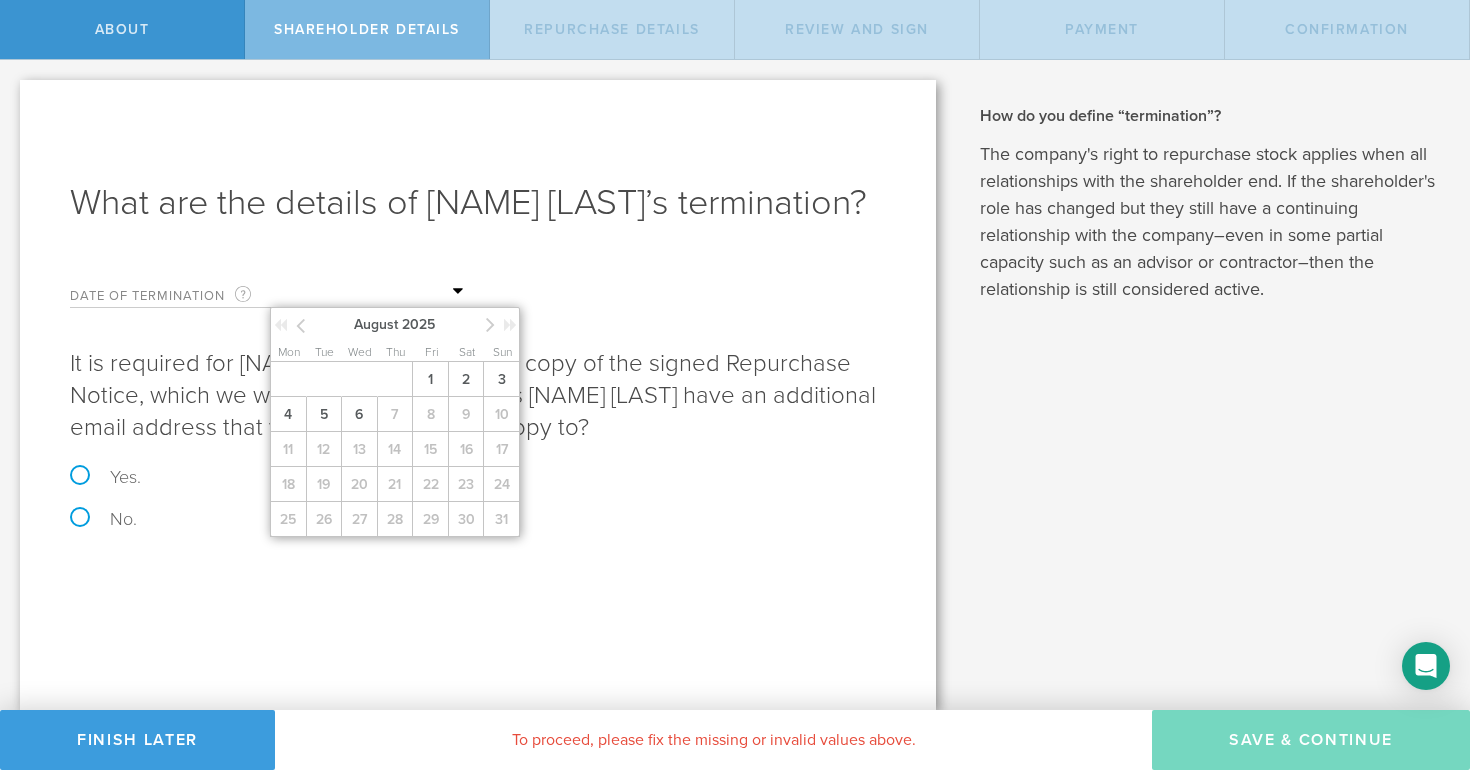 click at bounding box center [370, 292] 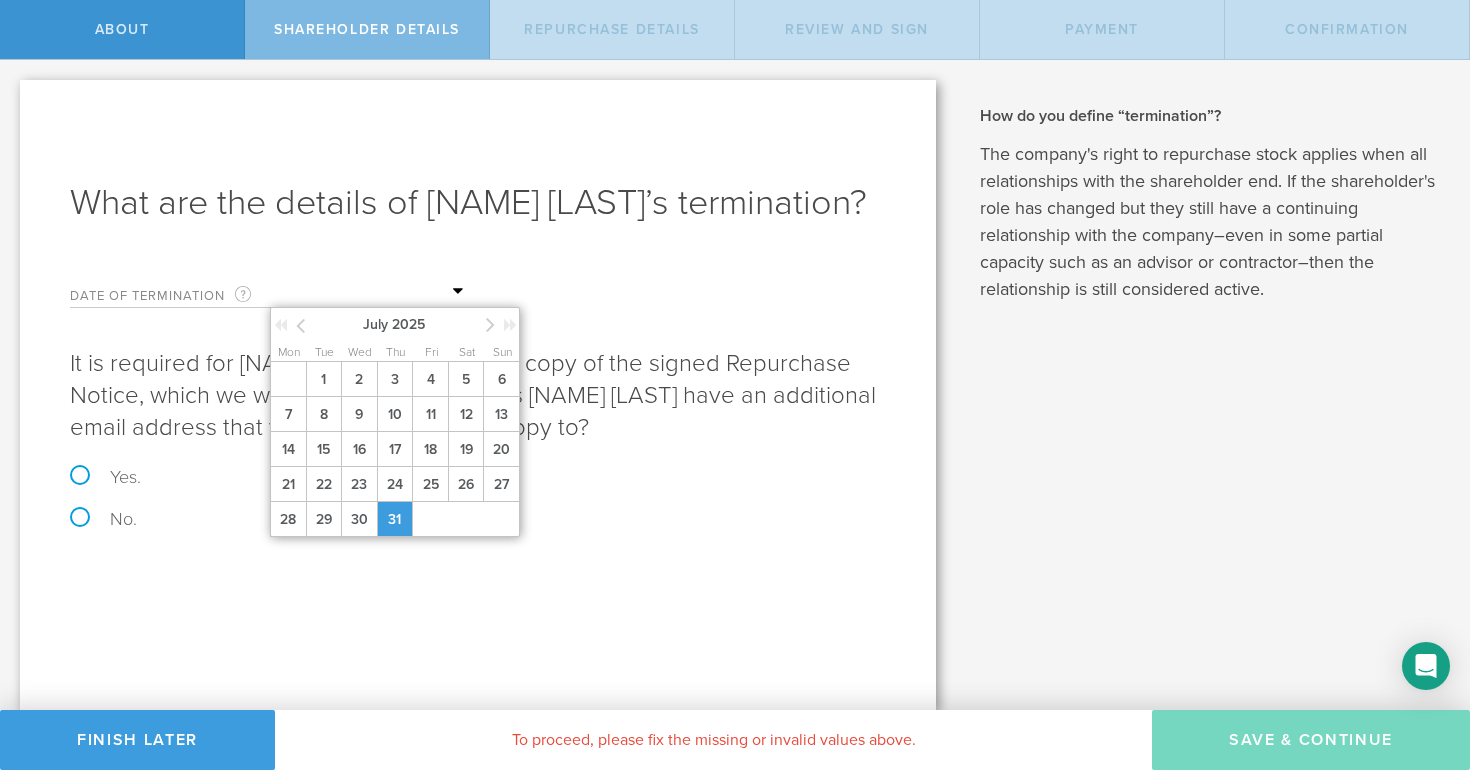 click on "31" at bounding box center (395, 519) 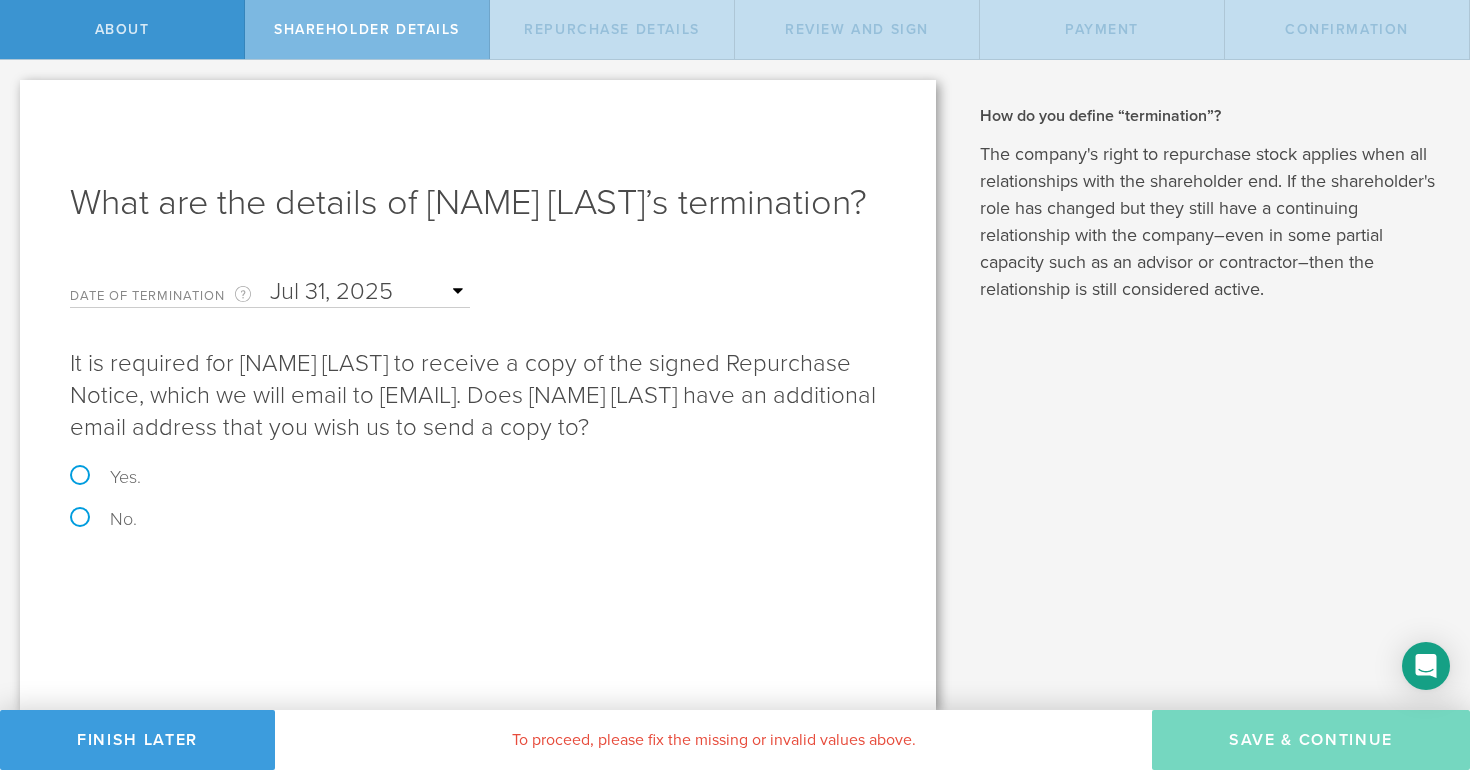 click on "No." at bounding box center [478, 519] 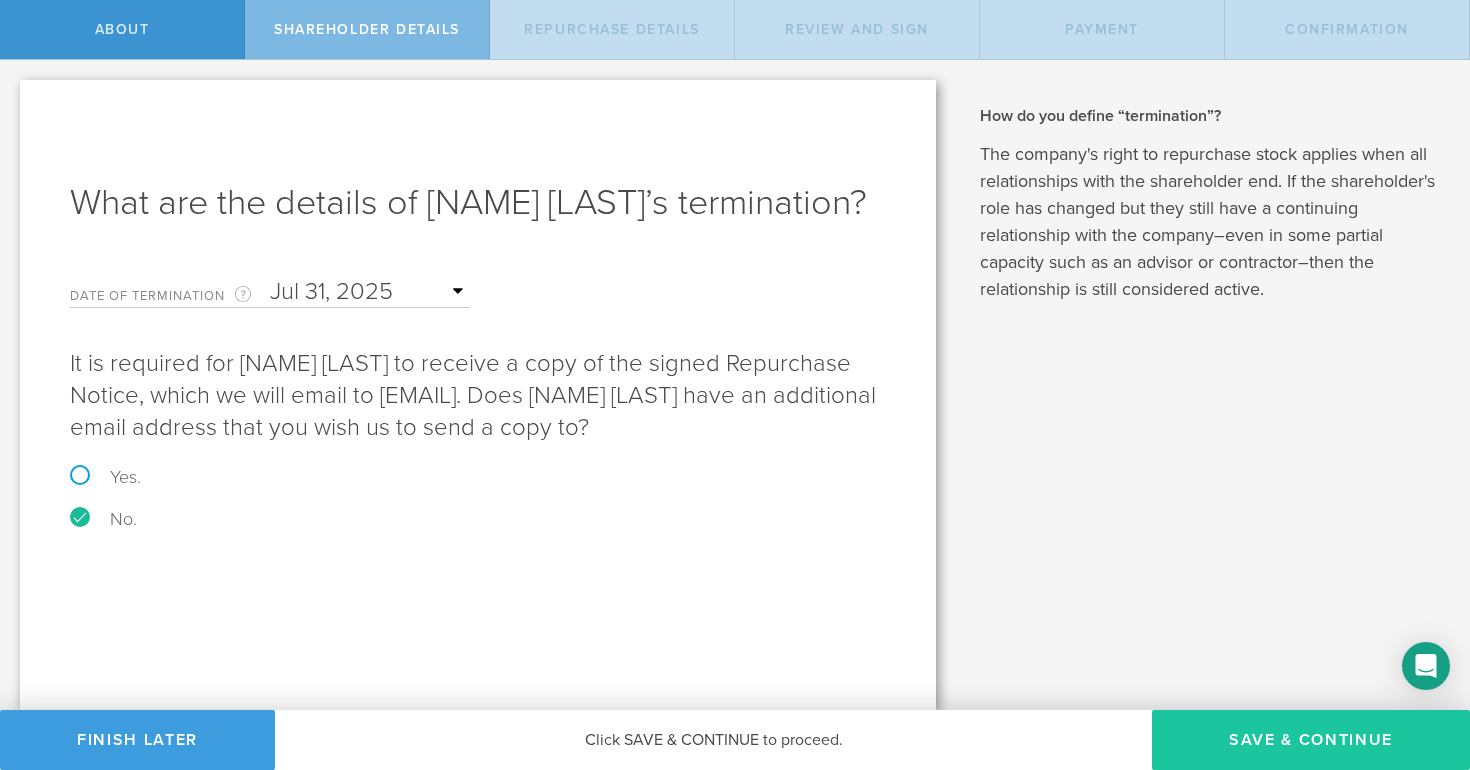 click on "Save & Continue" at bounding box center [1311, 740] 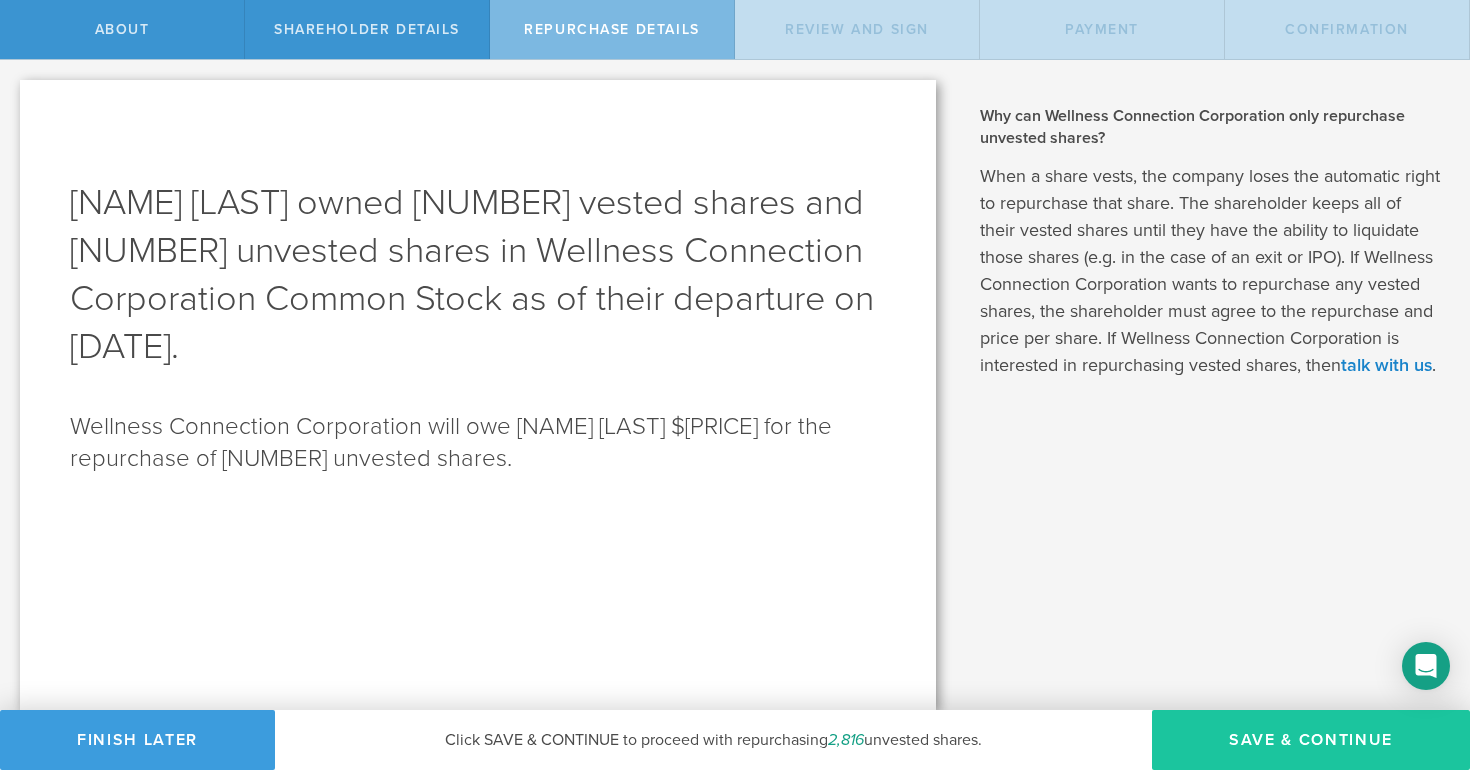 click on "Save & Continue" at bounding box center [1311, 740] 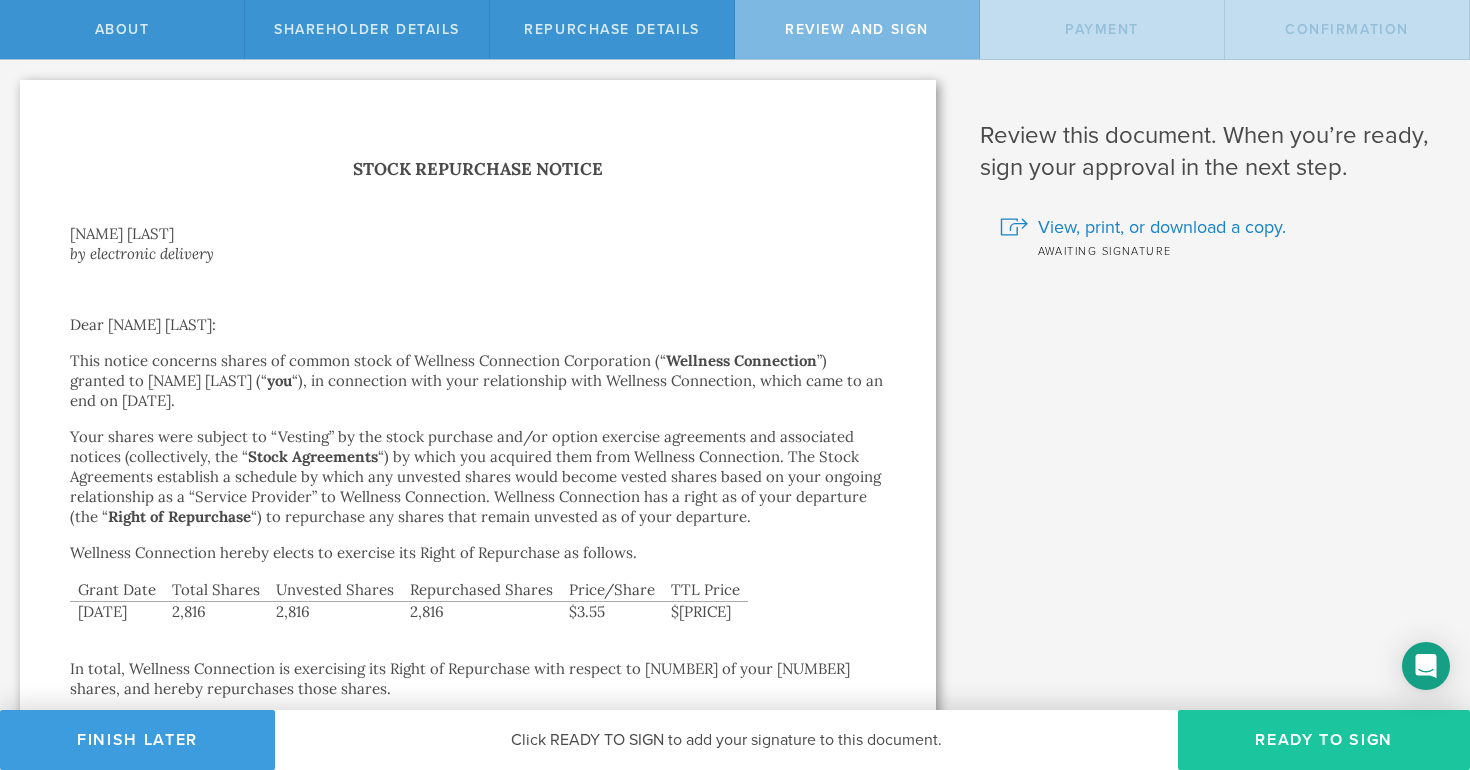 click on "Ready to Sign" at bounding box center [1324, 740] 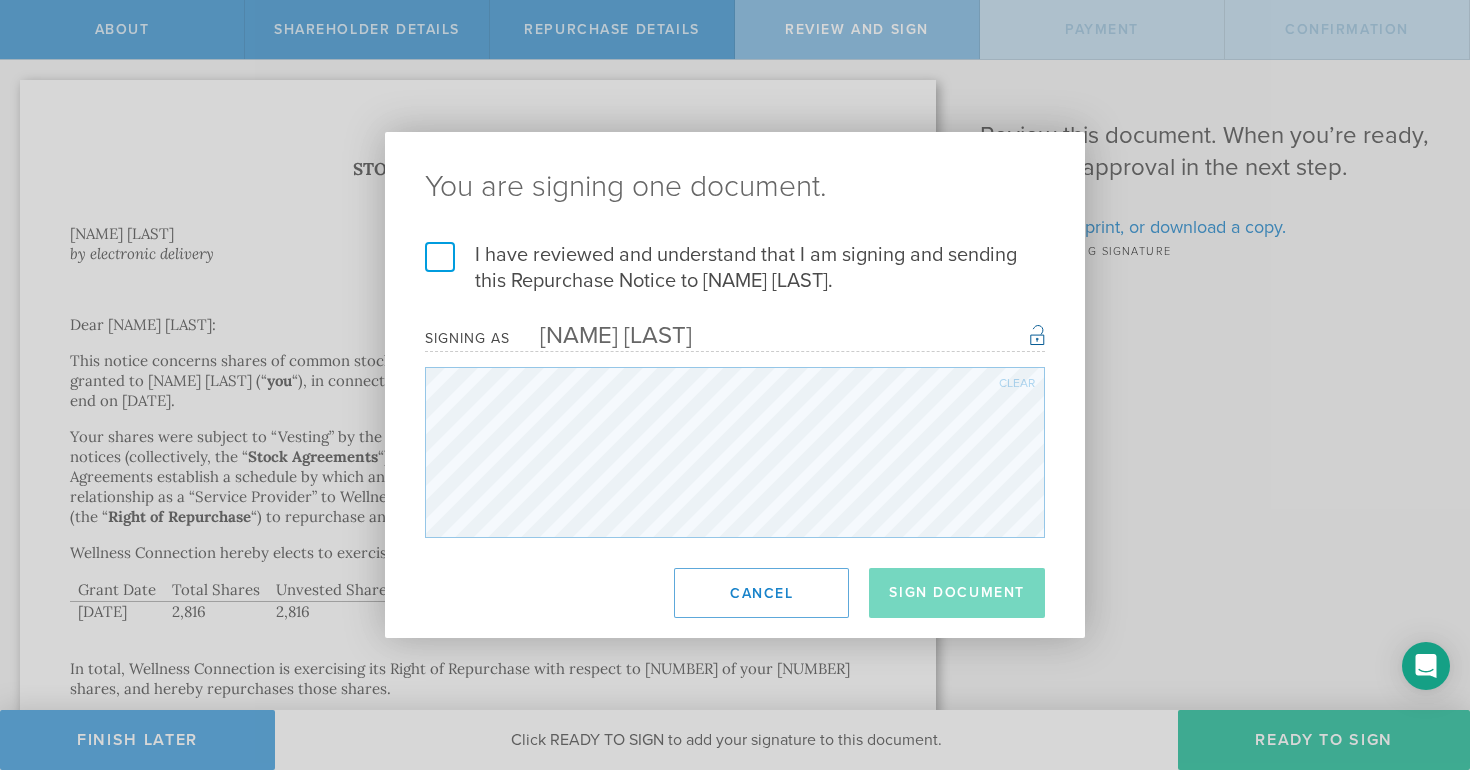 click on "I have reviewed and understand that I am signing and sending this Repurchase Notice to [NAME] [LAST]." at bounding box center [735, 268] 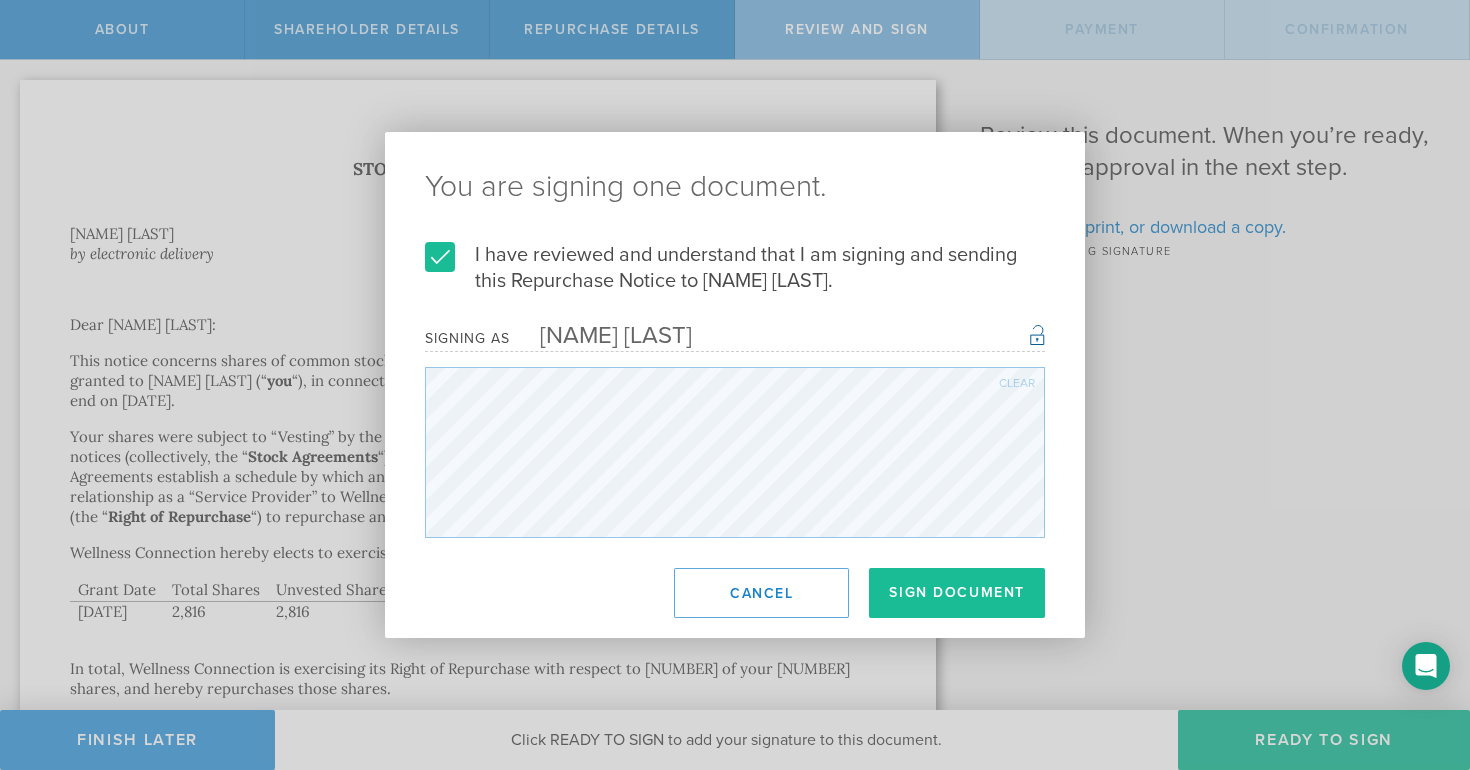 drag, startPoint x: 987, startPoint y: 595, endPoint x: 947, endPoint y: 552, distance: 58.728188 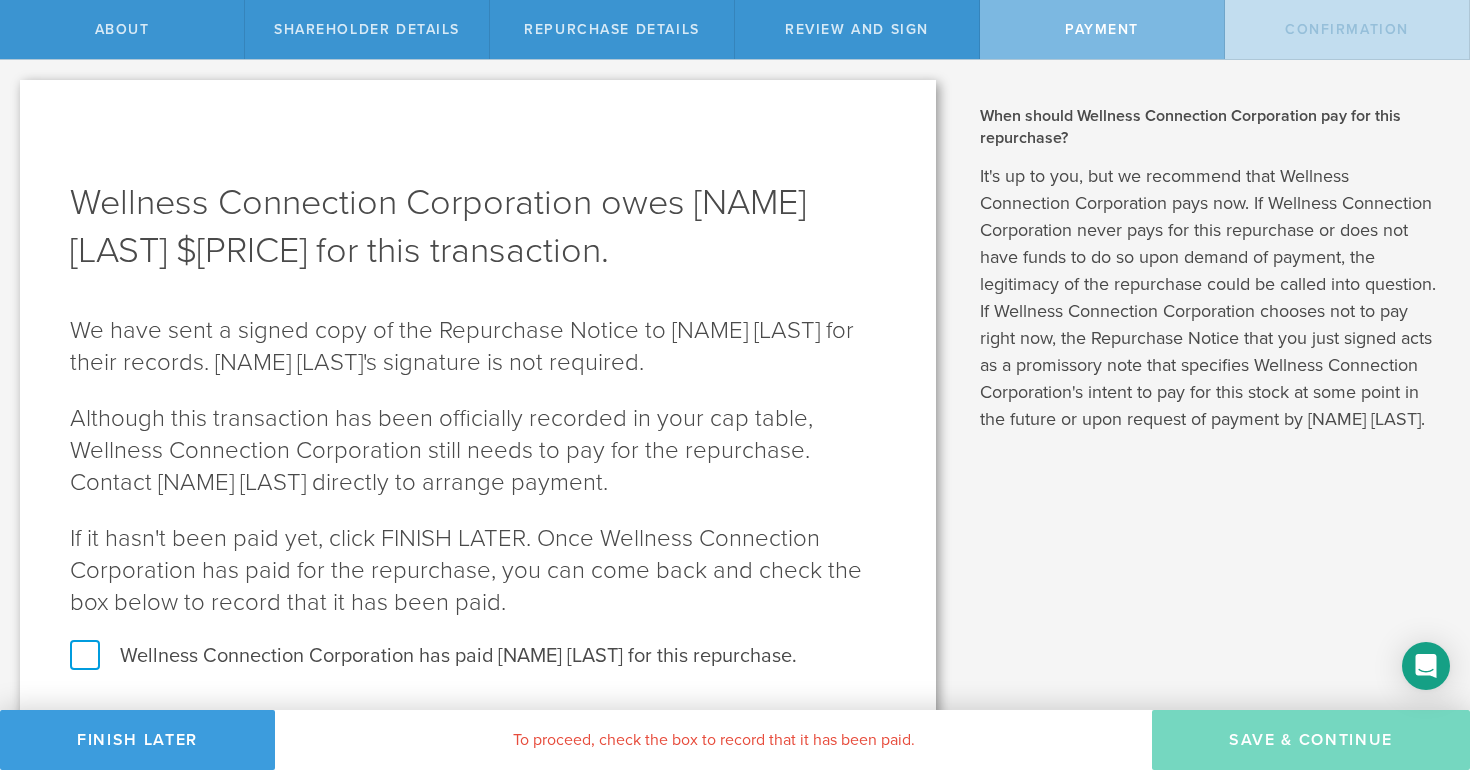 scroll, scrollTop: 6, scrollLeft: 0, axis: vertical 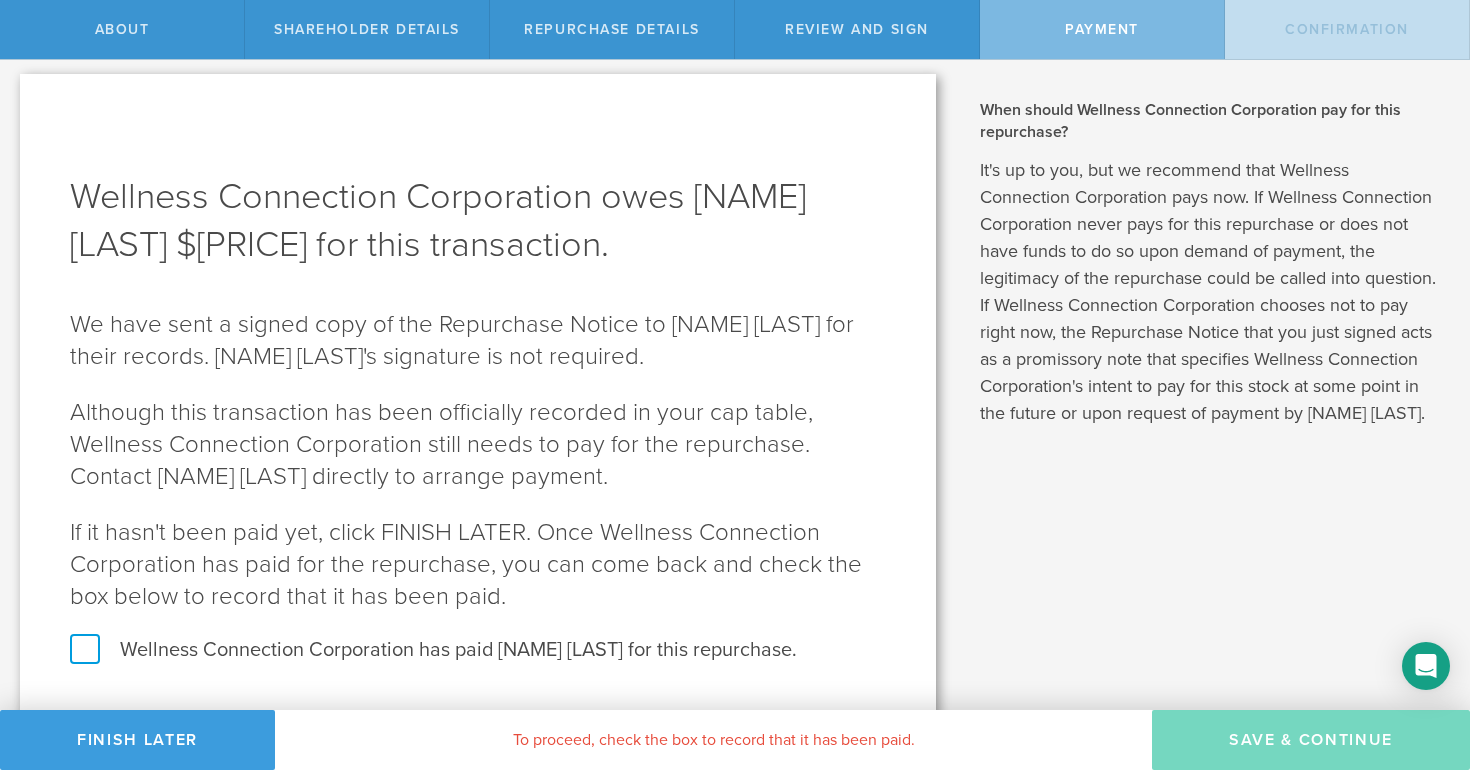 click on "Wellness Connection Corporation has paid Eliana Crivas for this repurchase." at bounding box center (478, 650) 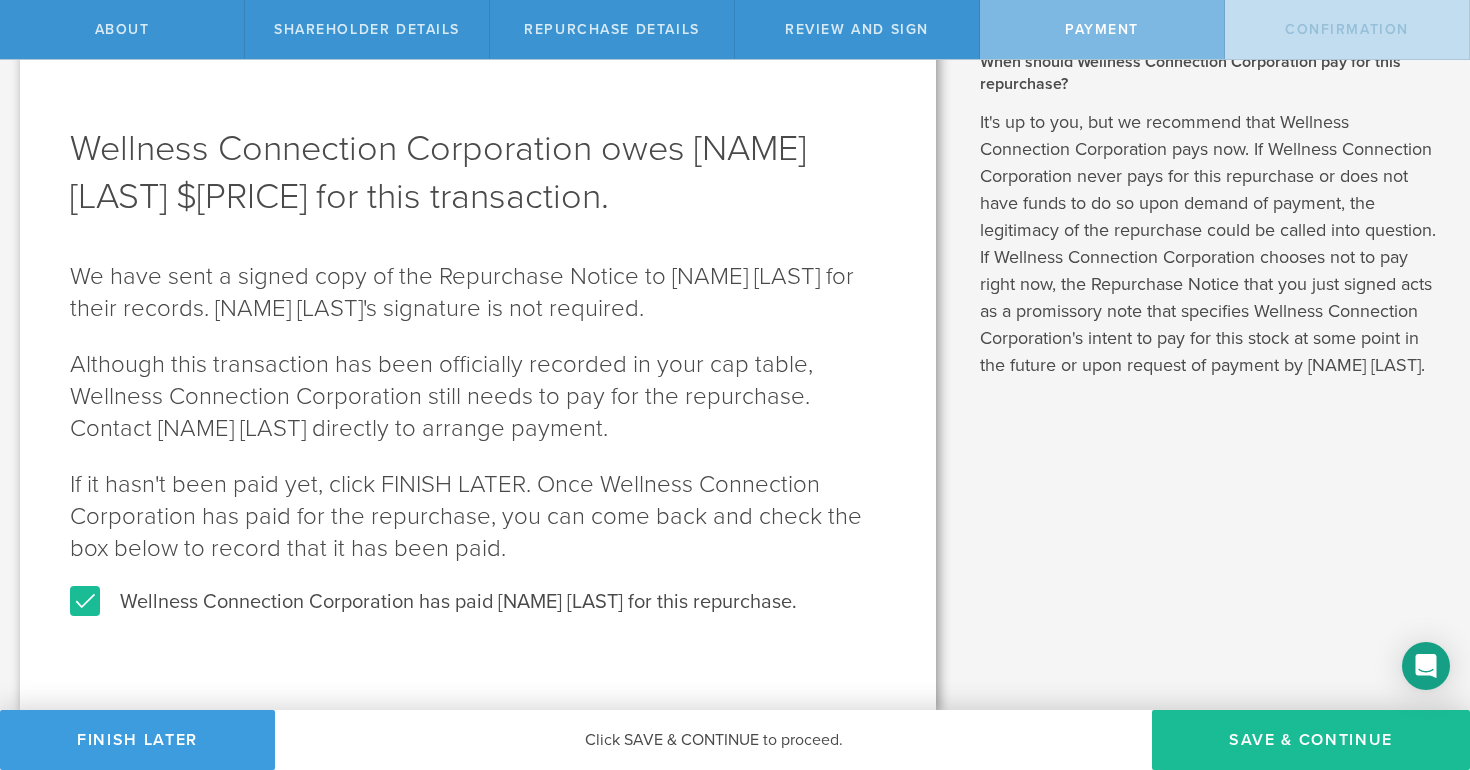 scroll, scrollTop: 54, scrollLeft: 0, axis: vertical 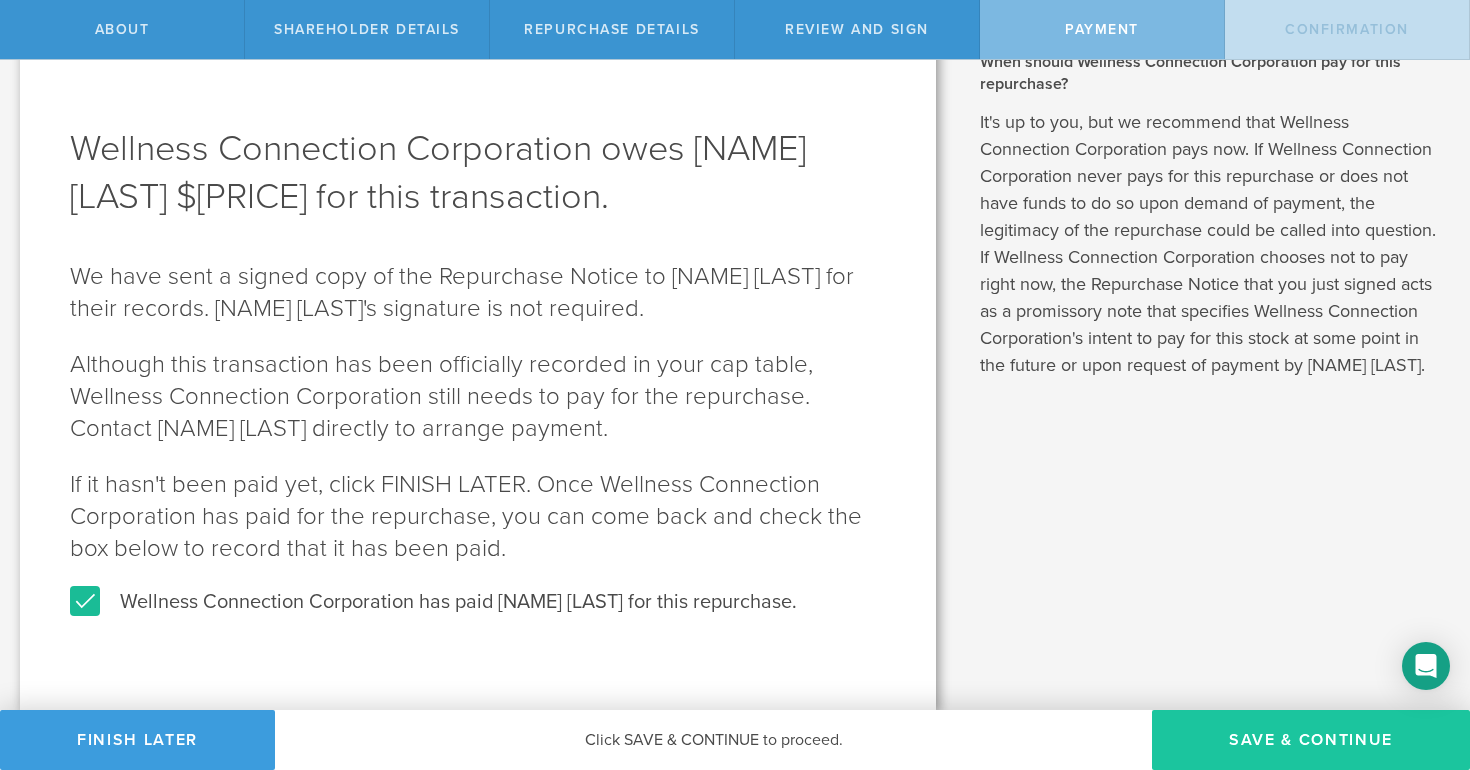 click on "SAVE & CONTINUE" at bounding box center (1311, 740) 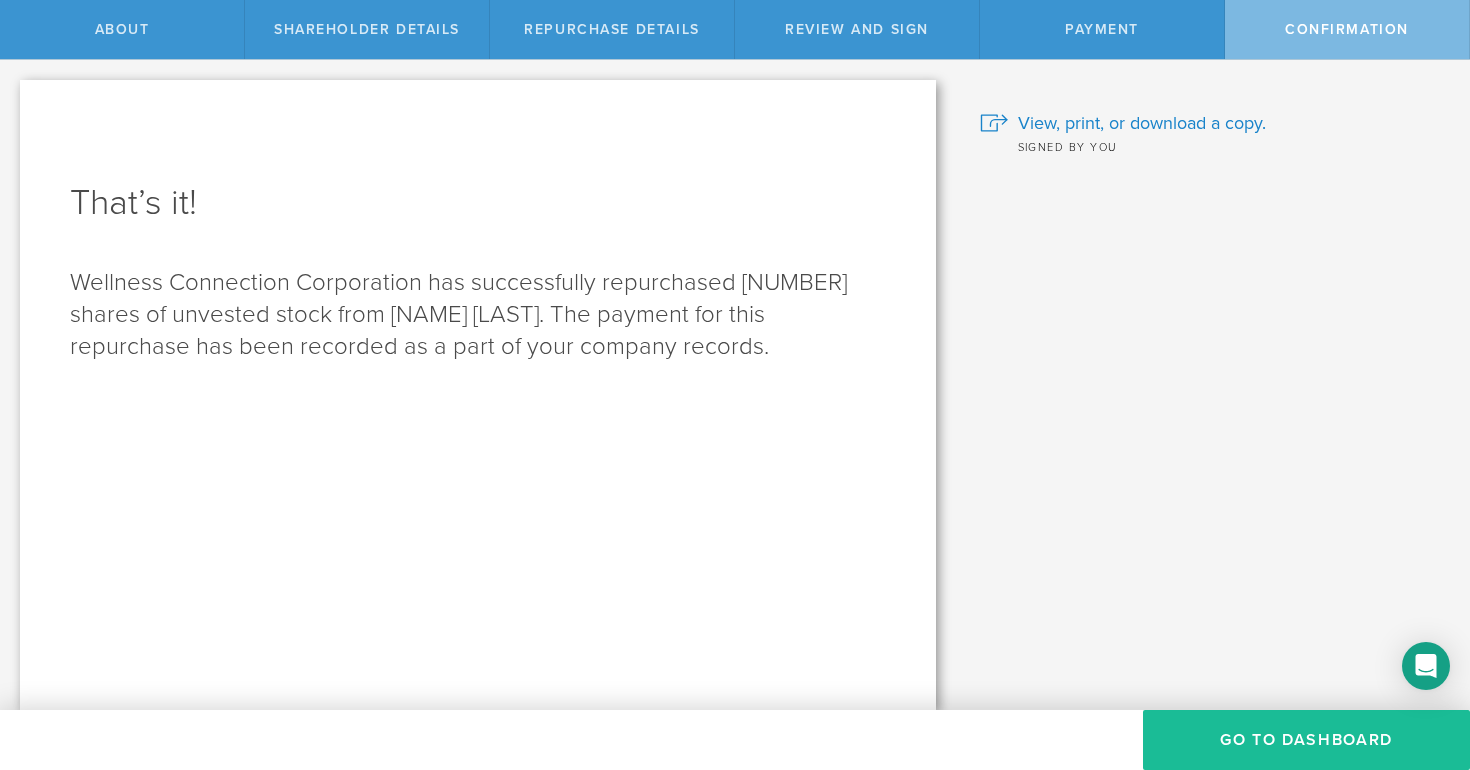 scroll, scrollTop: 0, scrollLeft: 0, axis: both 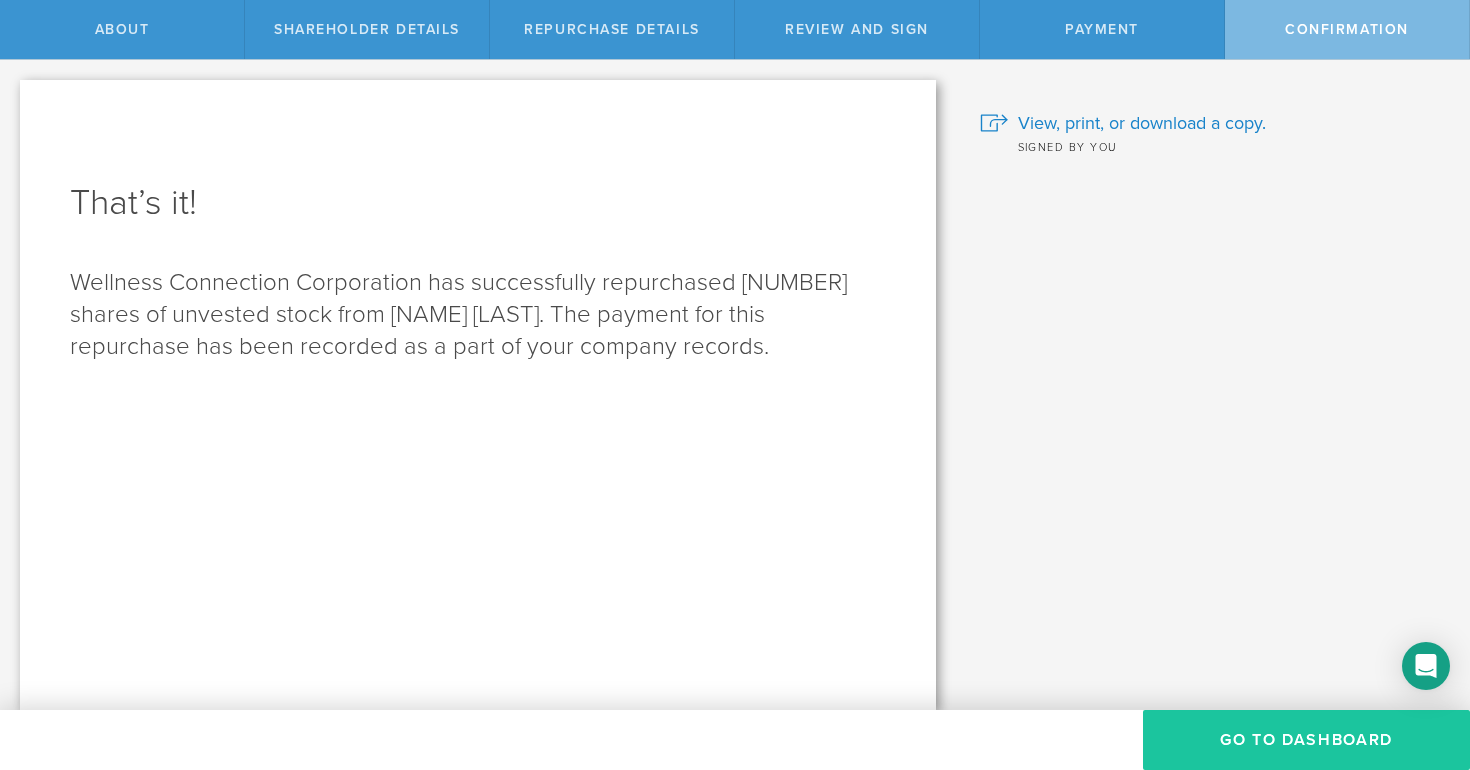 click on "Go to Dashboard" at bounding box center (1306, 740) 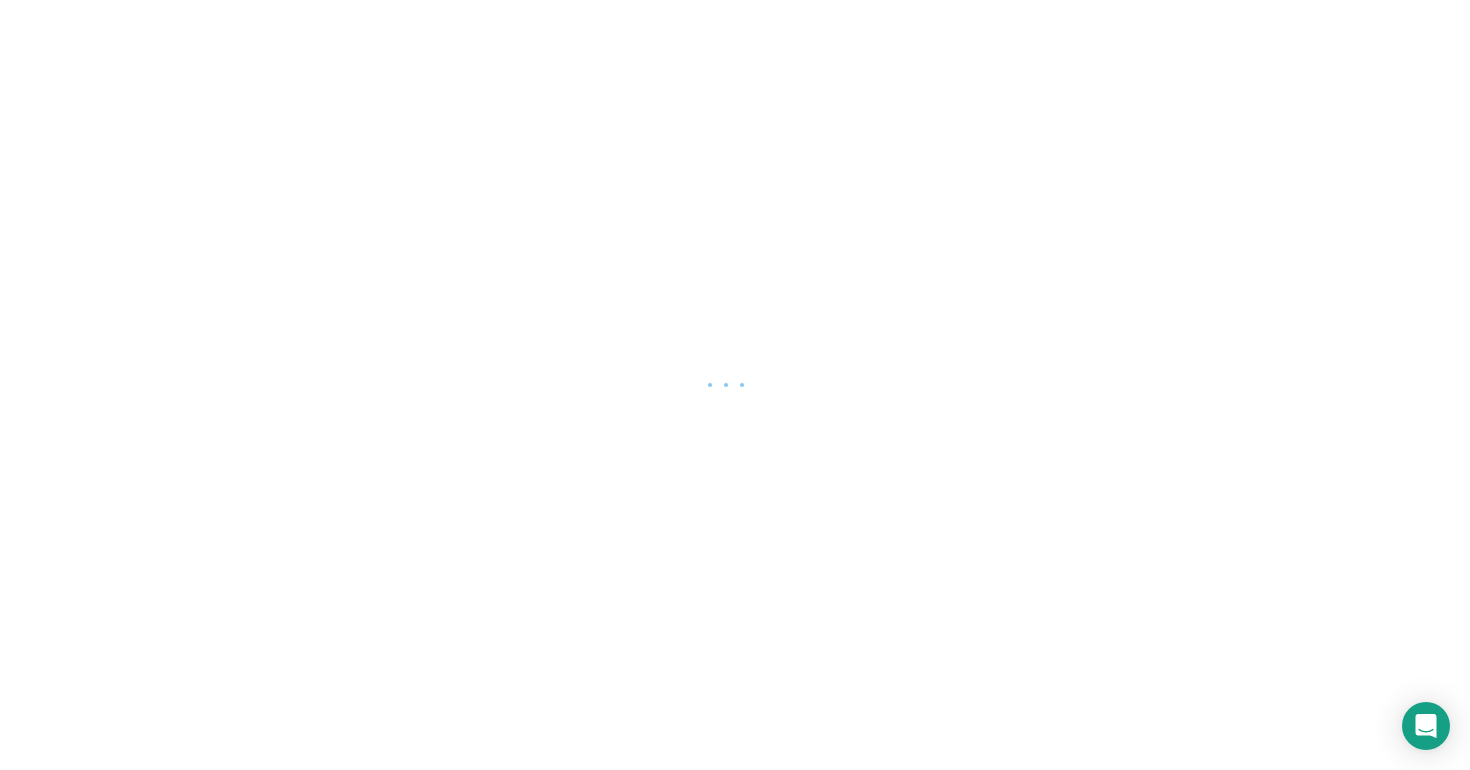 scroll, scrollTop: 0, scrollLeft: 0, axis: both 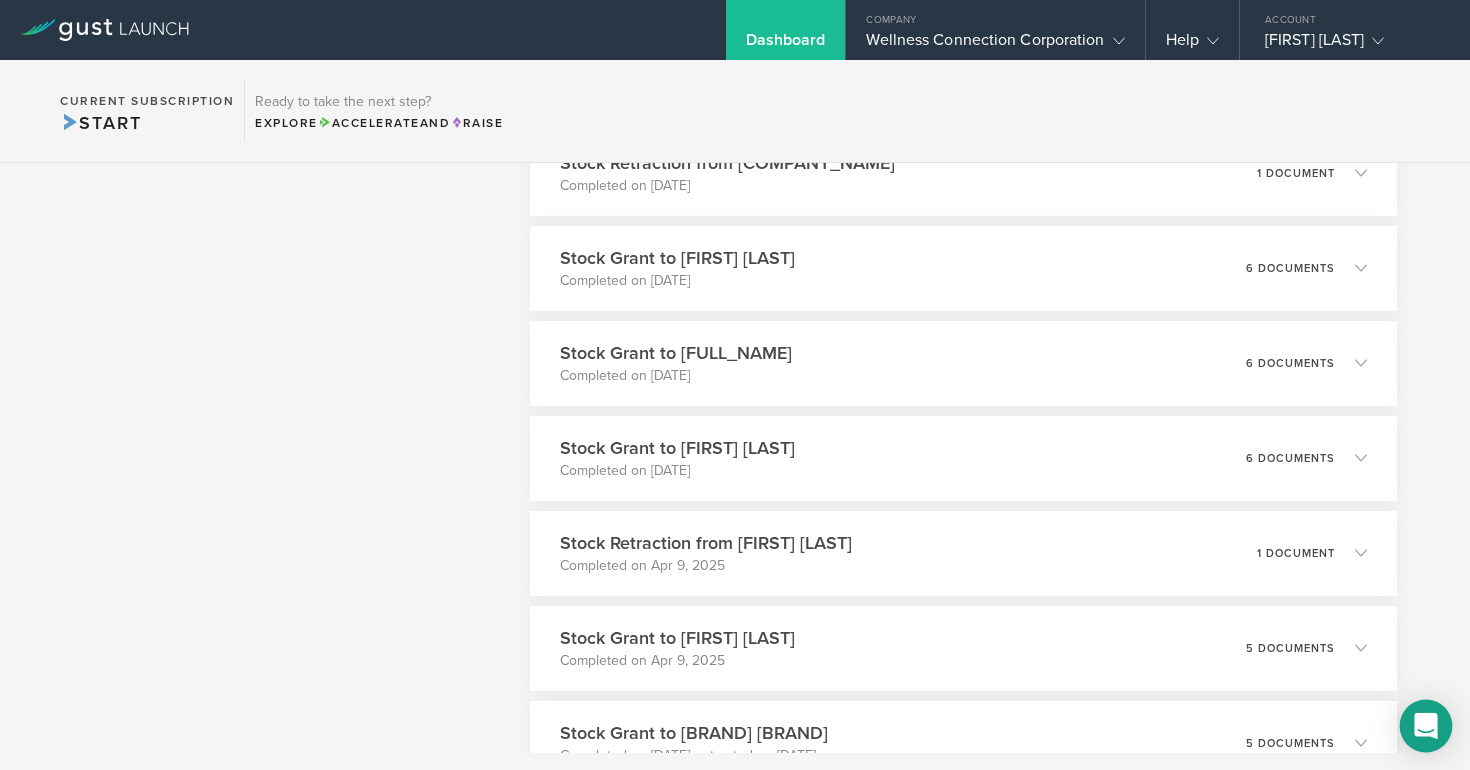 click 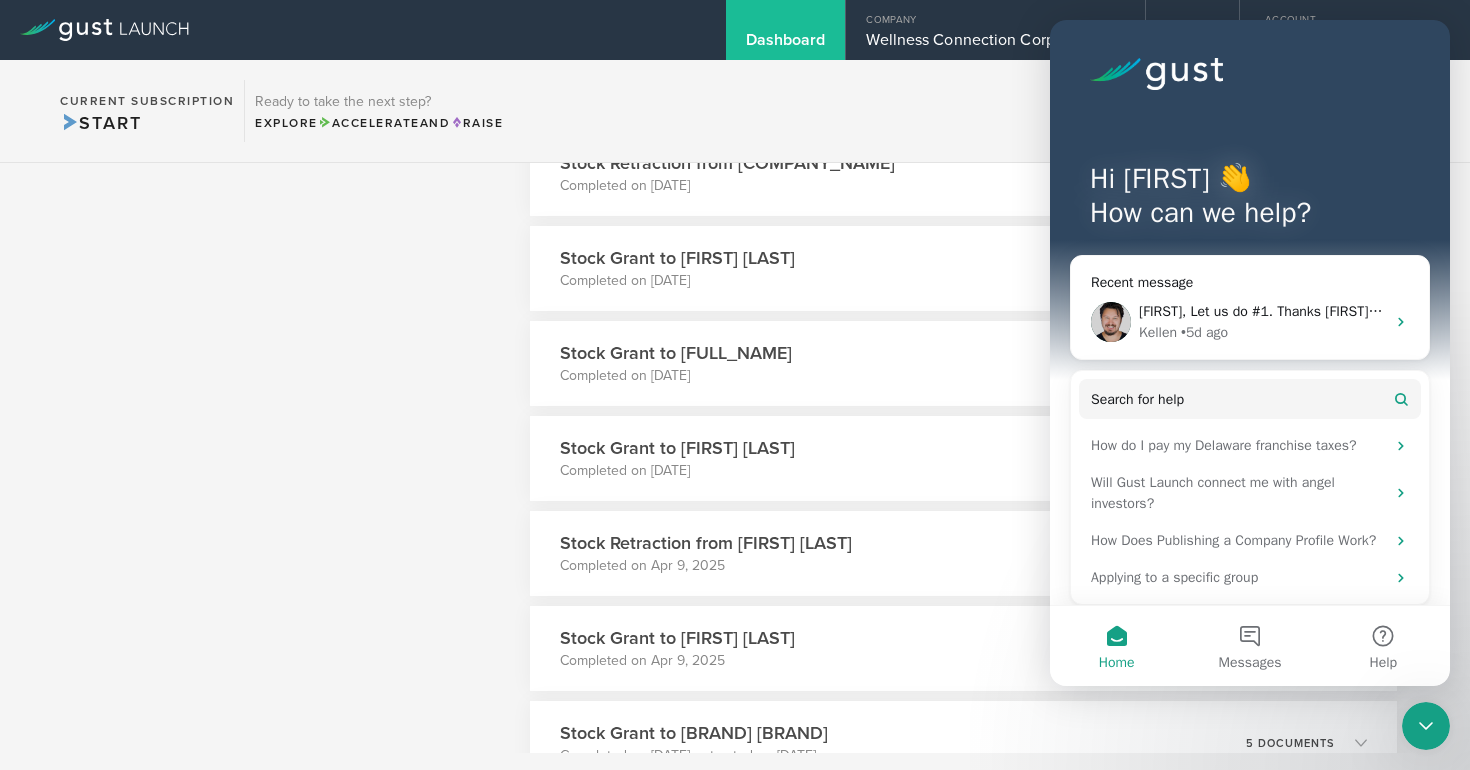 scroll, scrollTop: 0, scrollLeft: 0, axis: both 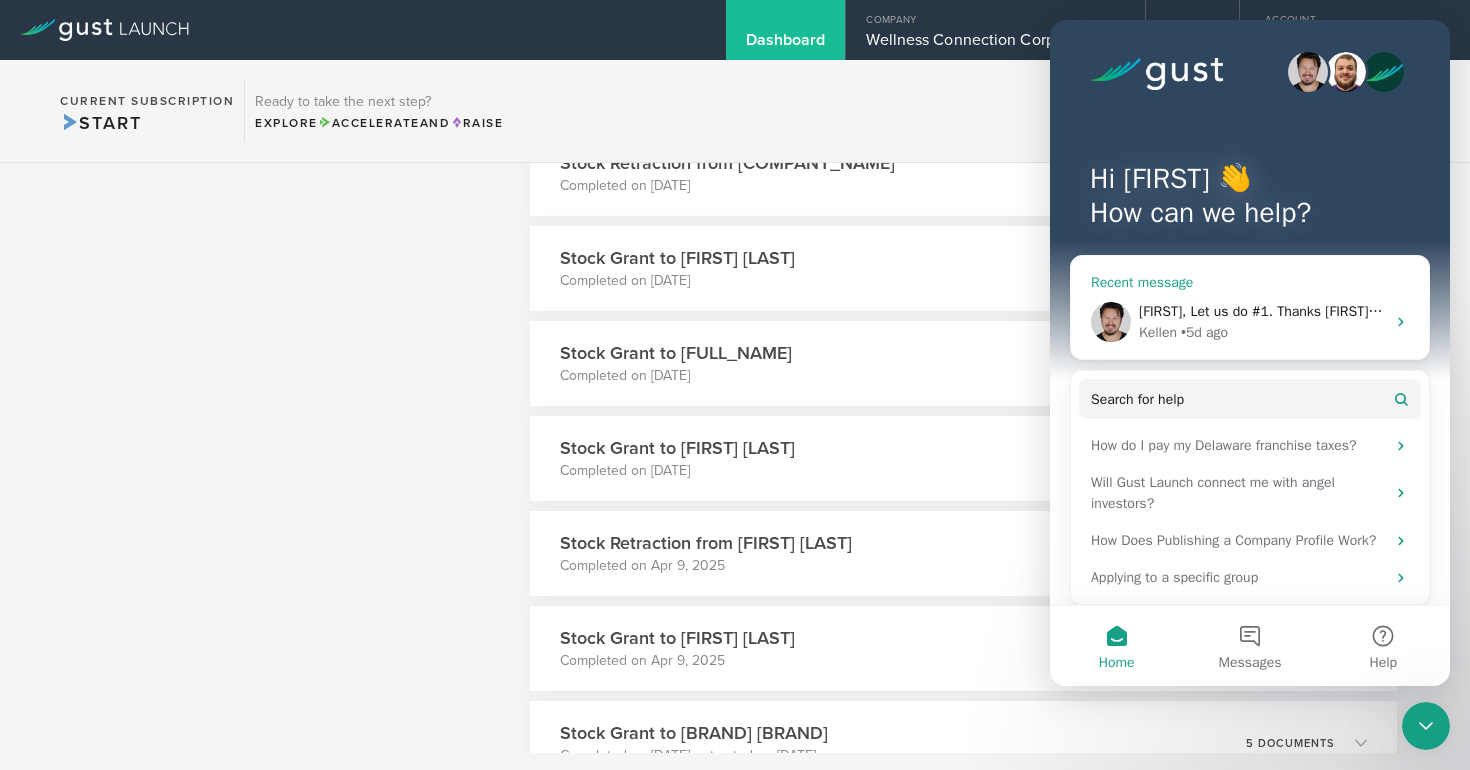 click on "[FIRST], Let us do #1. Thanks    [FIRST] [LAST] CoFounder & Chief Executive Officer [EMAIL] Phone: [PHONE]" at bounding box center (1463, 311) 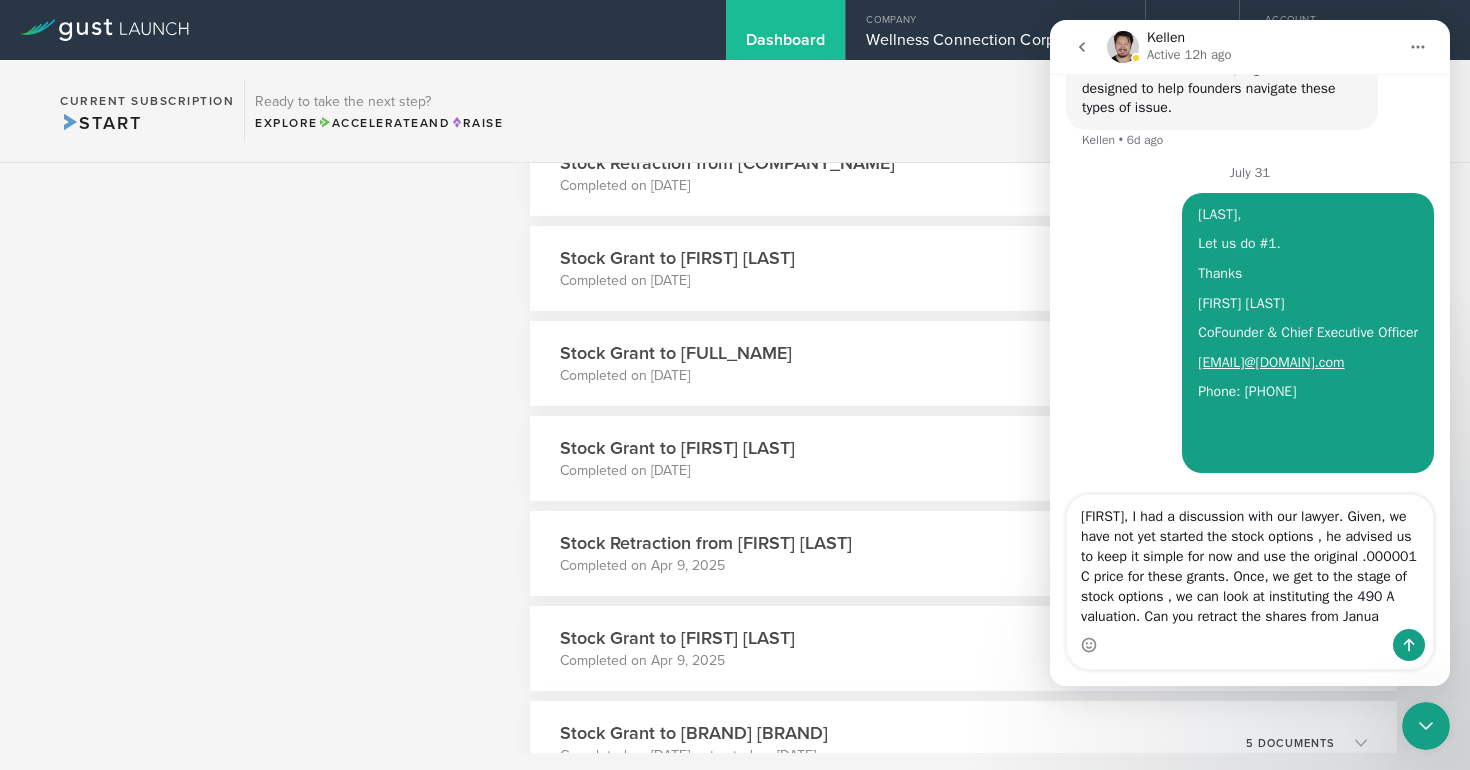 scroll, scrollTop: 4567, scrollLeft: 0, axis: vertical 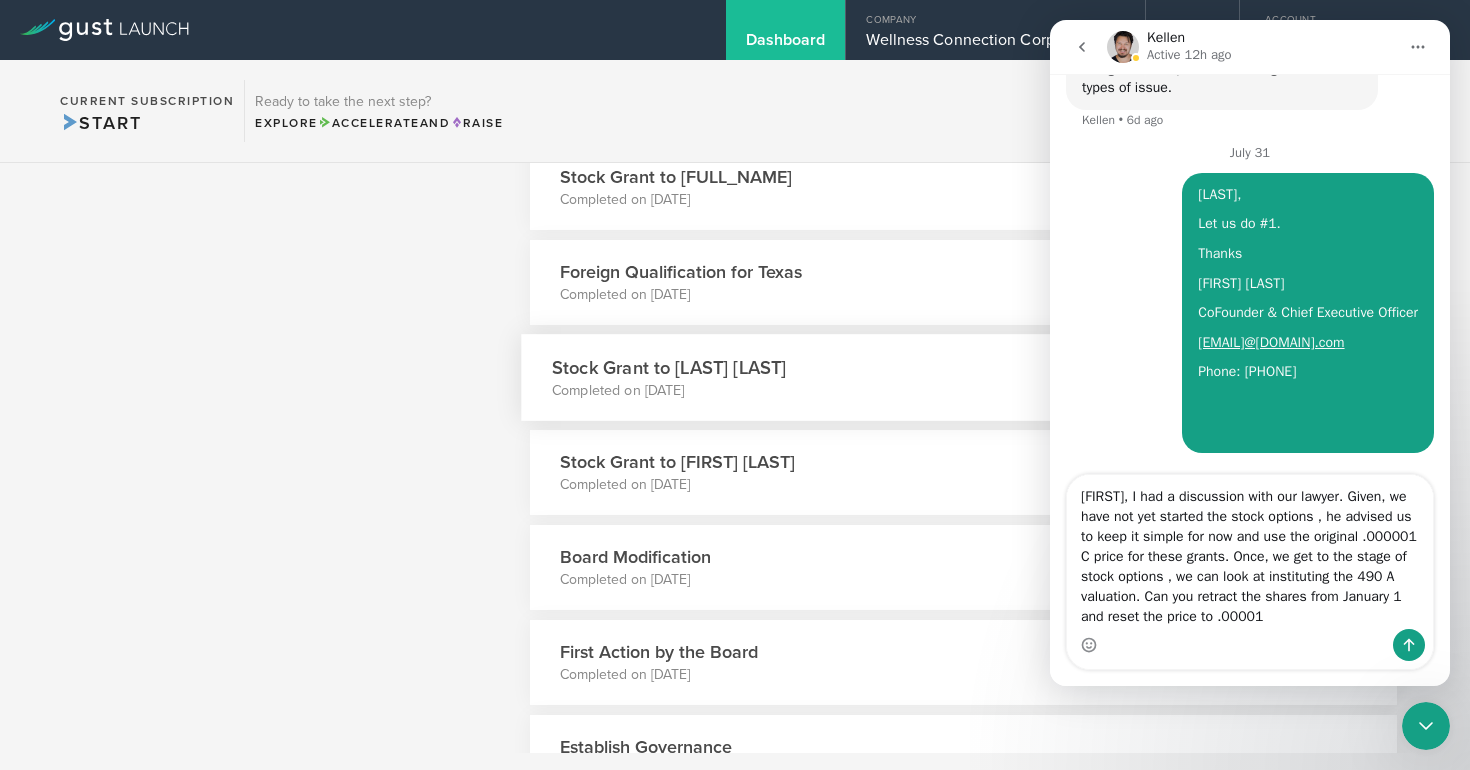 click on "Stock Grant to [LAST] [LAST]" at bounding box center [669, 367] 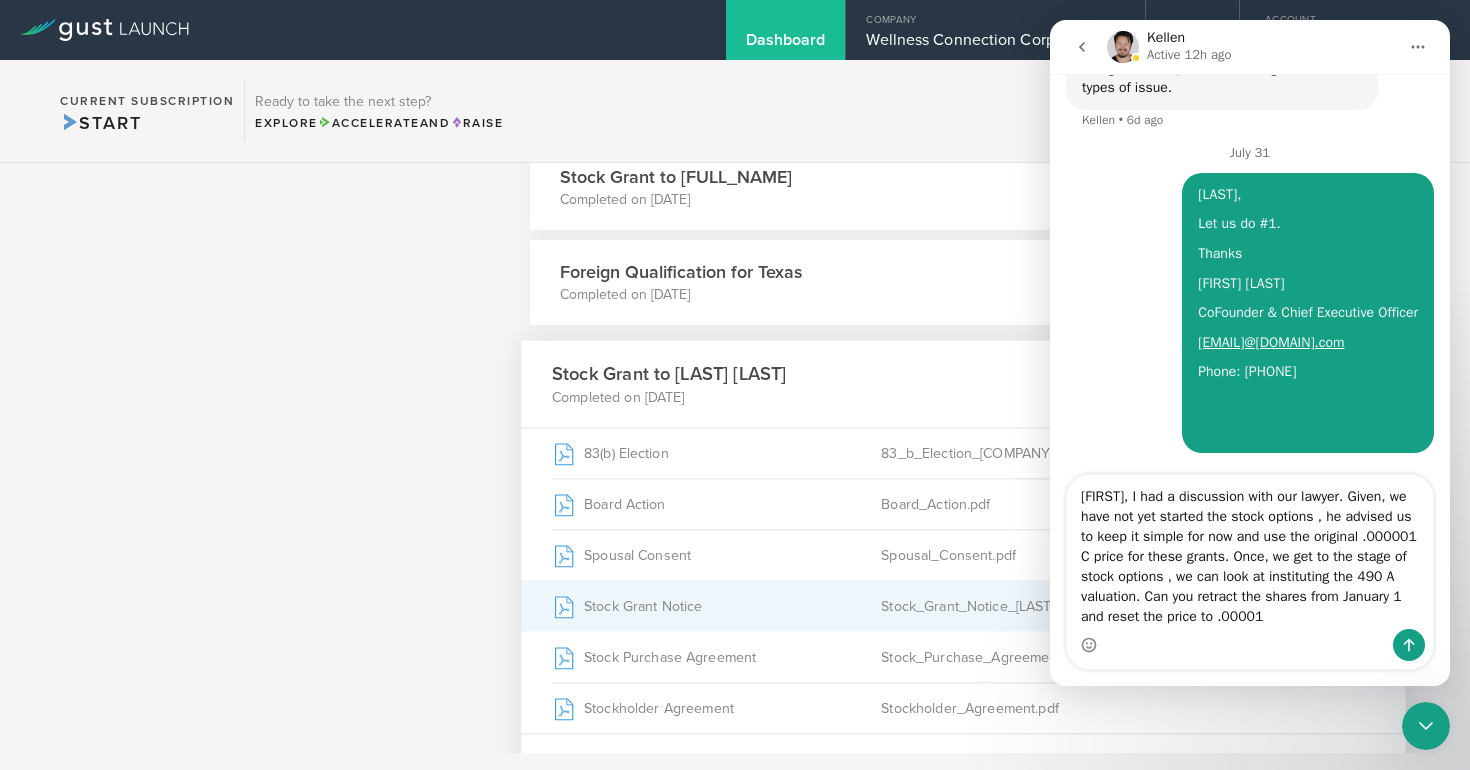 click on "Stock Grant Notice" at bounding box center (716, 606) 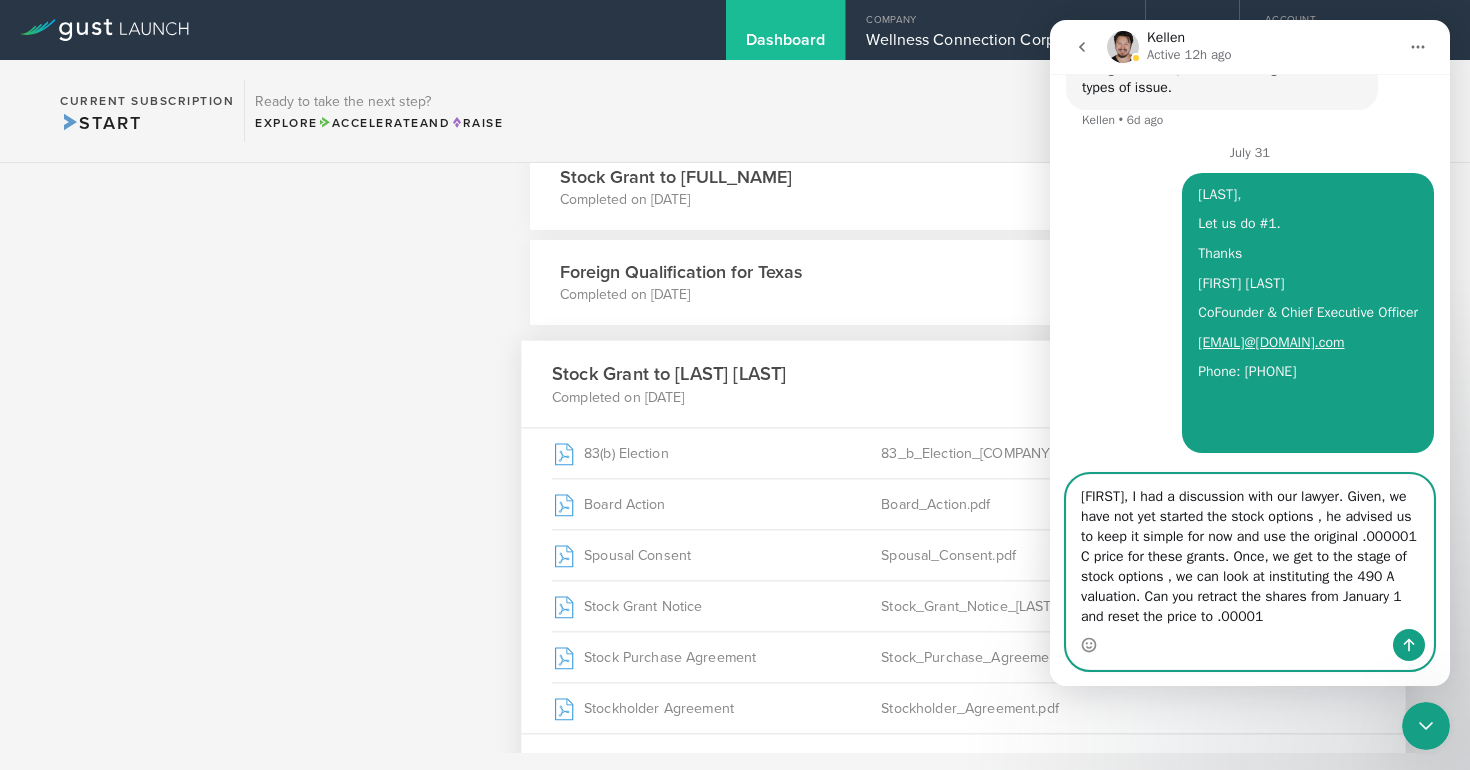 click on "[FIRST], I had a discussion with our lawyer. Given, we have not yet started the stock options , he advised us to keep it simple for now and use the original .000001 C price for these grants. Once, we get to the stage of stock options , we can look at instituting the 490 A valuation. Can you retract the shares from January 1 and reset the price to .00001" at bounding box center (1250, 552) 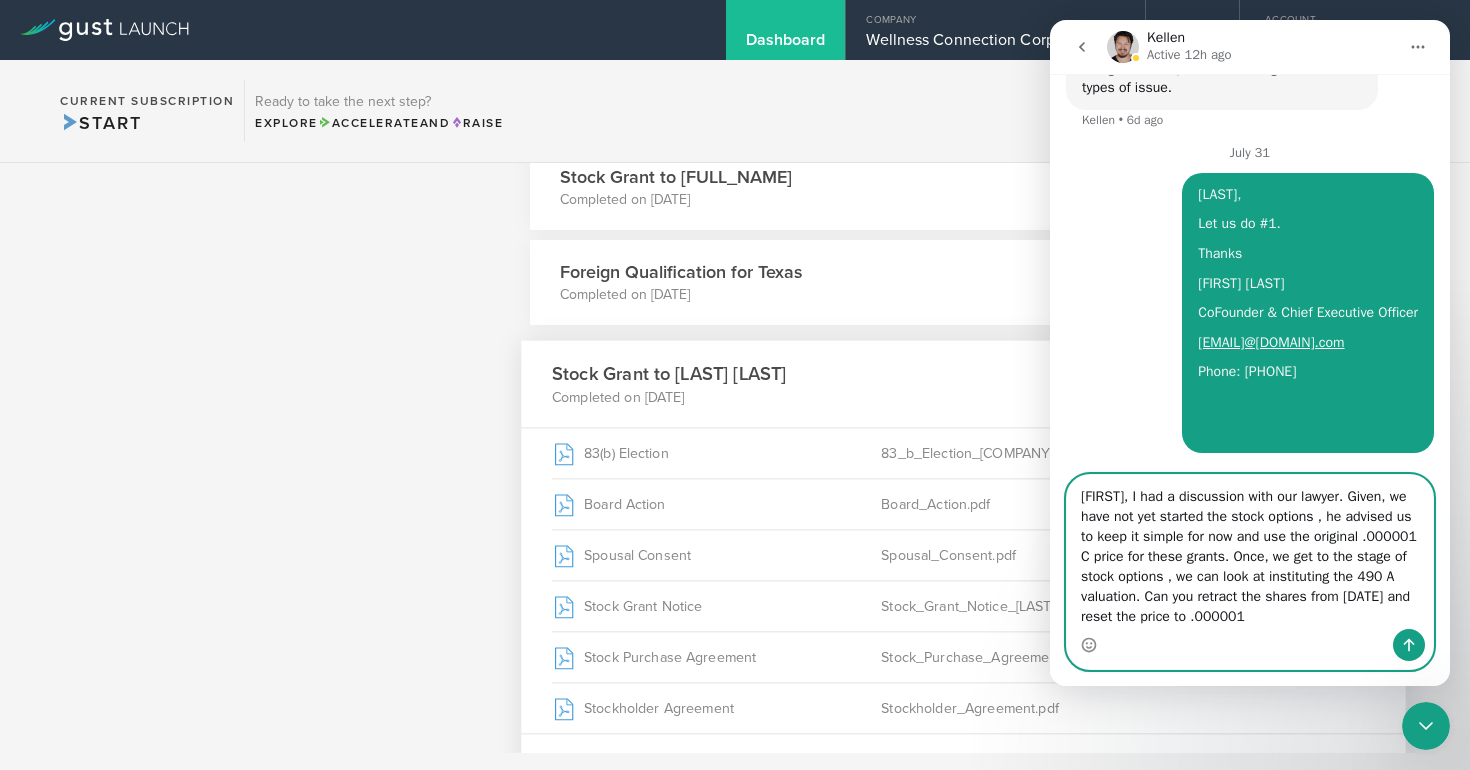 click on "[FIRST], I had a discussion with our lawyer. Given, we have not yet started the stock options , he advised us to keep it simple for now and use the original .000001 C price for these grants. Once, we get to the stage of stock options , we can look at instituting the 490 A valuation. Can you retract the shares from [DATE] and reset the price to .000001" at bounding box center [1250, 552] 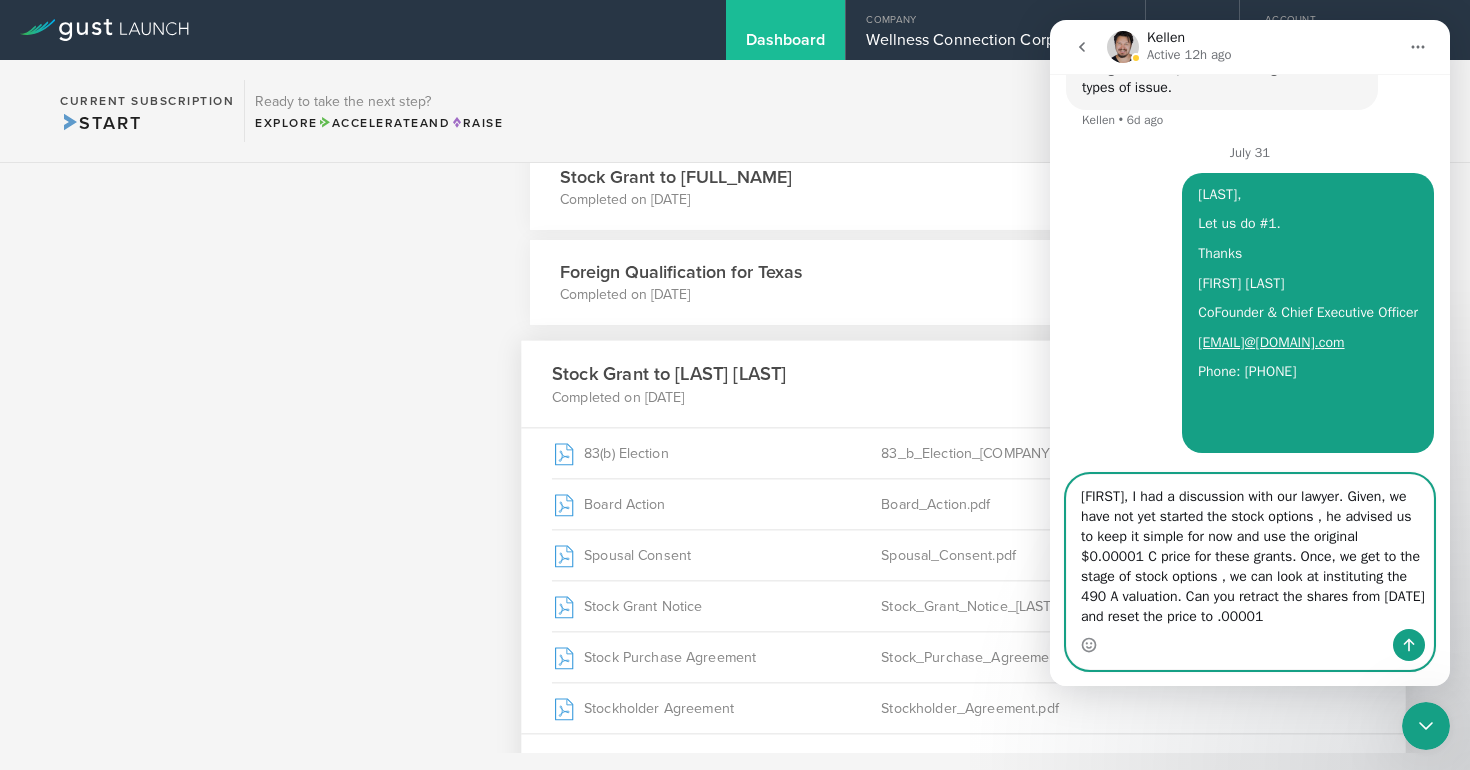click on "[FIRST], I had a discussion with our lawyer. Given, we have not yet started the stock options , he advised us to keep it simple for now and use the original $0.00001 C price for these grants. Once, we get to the stage of stock options , we can look at instituting the 490 A valuation. Can you retract the shares from [DATE] and reset the price to .00001" at bounding box center [1250, 552] 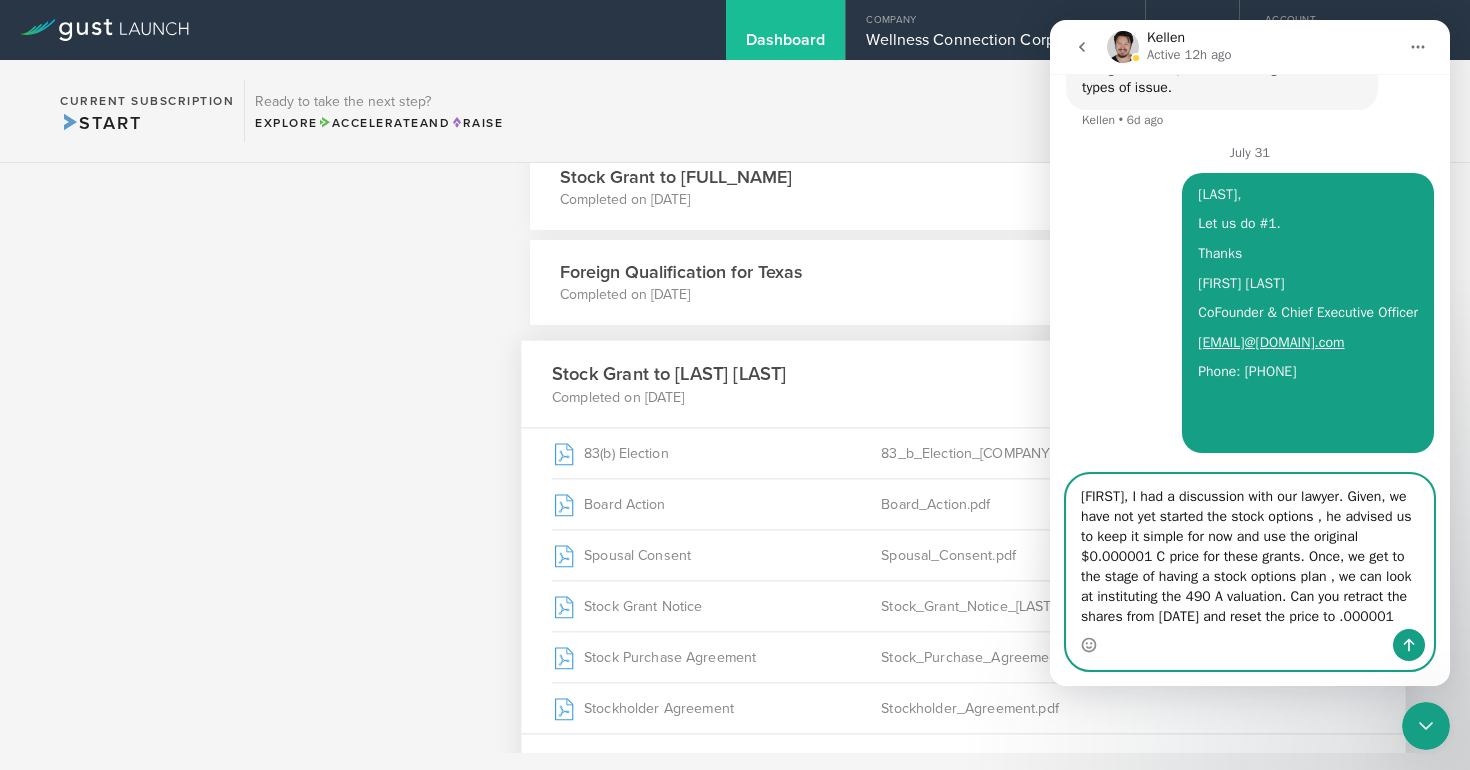 scroll, scrollTop: 4571, scrollLeft: 0, axis: vertical 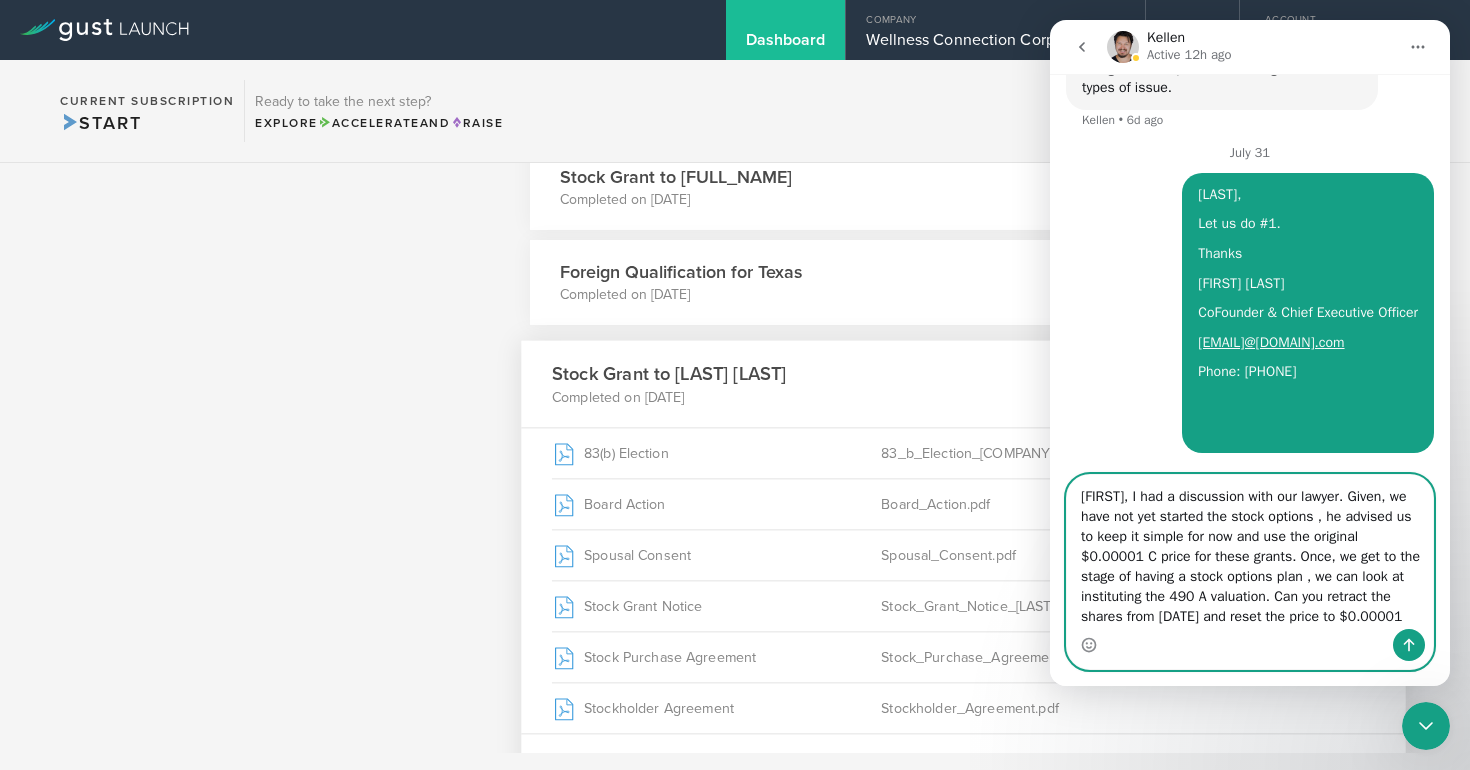 click on "[FIRST], I had a discussion with our lawyer. Given, we have not yet started the stock options , he advised us to keep it simple for now and use the original $0.00001 C price for these grants. Once, we get to the stage of having a stock options plan , we can look at instituting the 490 A valuation. Can you retract the shares from [DATE] and reset the price to $0.00001" at bounding box center (1250, 552) 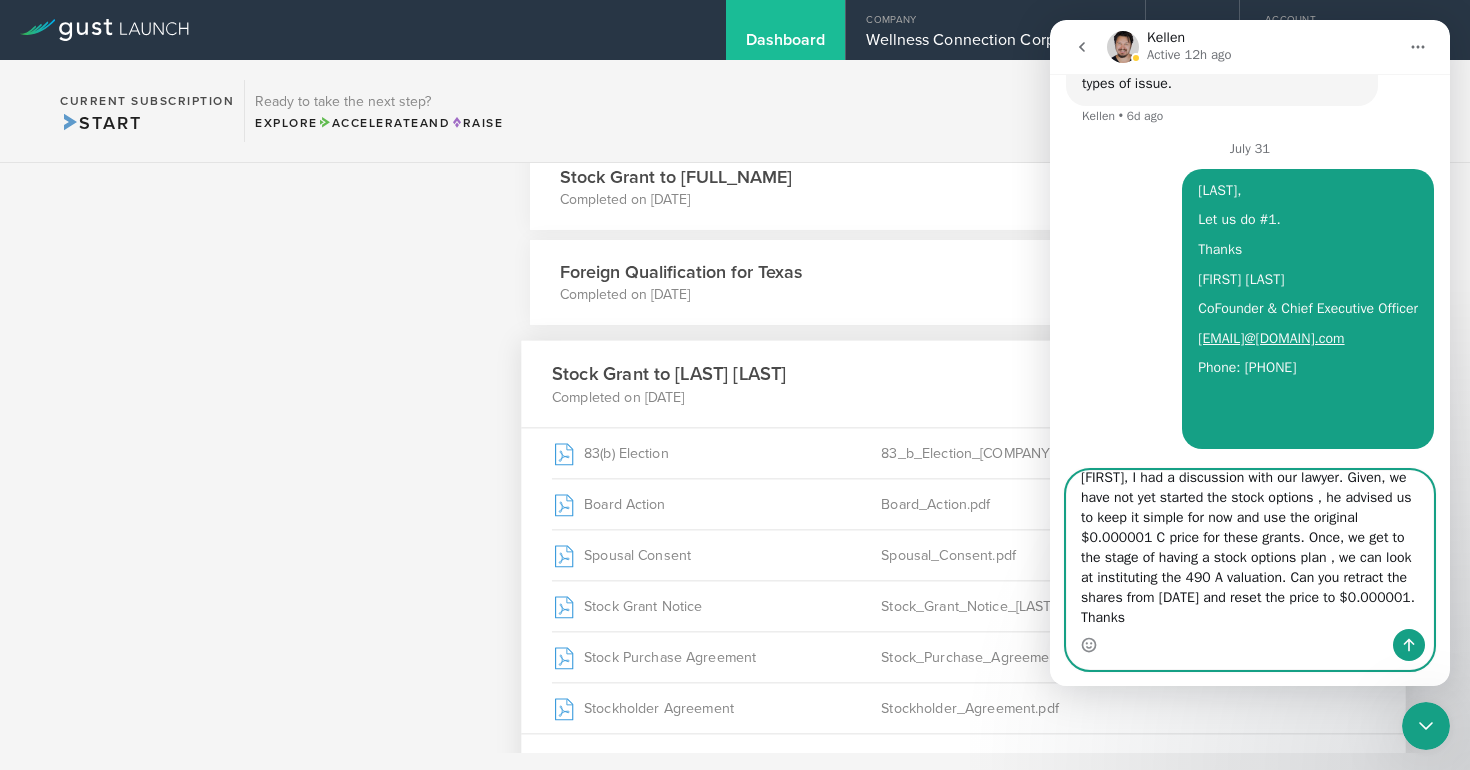 type on "[FIRST], I had a discussion with our lawyer. Given, we have not yet started the stock options , he advised us to keep it simple for now and use the original $0.000001 C price for these grants. Once, we get to the stage of having a stock options plan , we can look at instituting the 490 A valuation. Can you retract the shares from [DATE] and reset the price to $0.000001. Thanks" 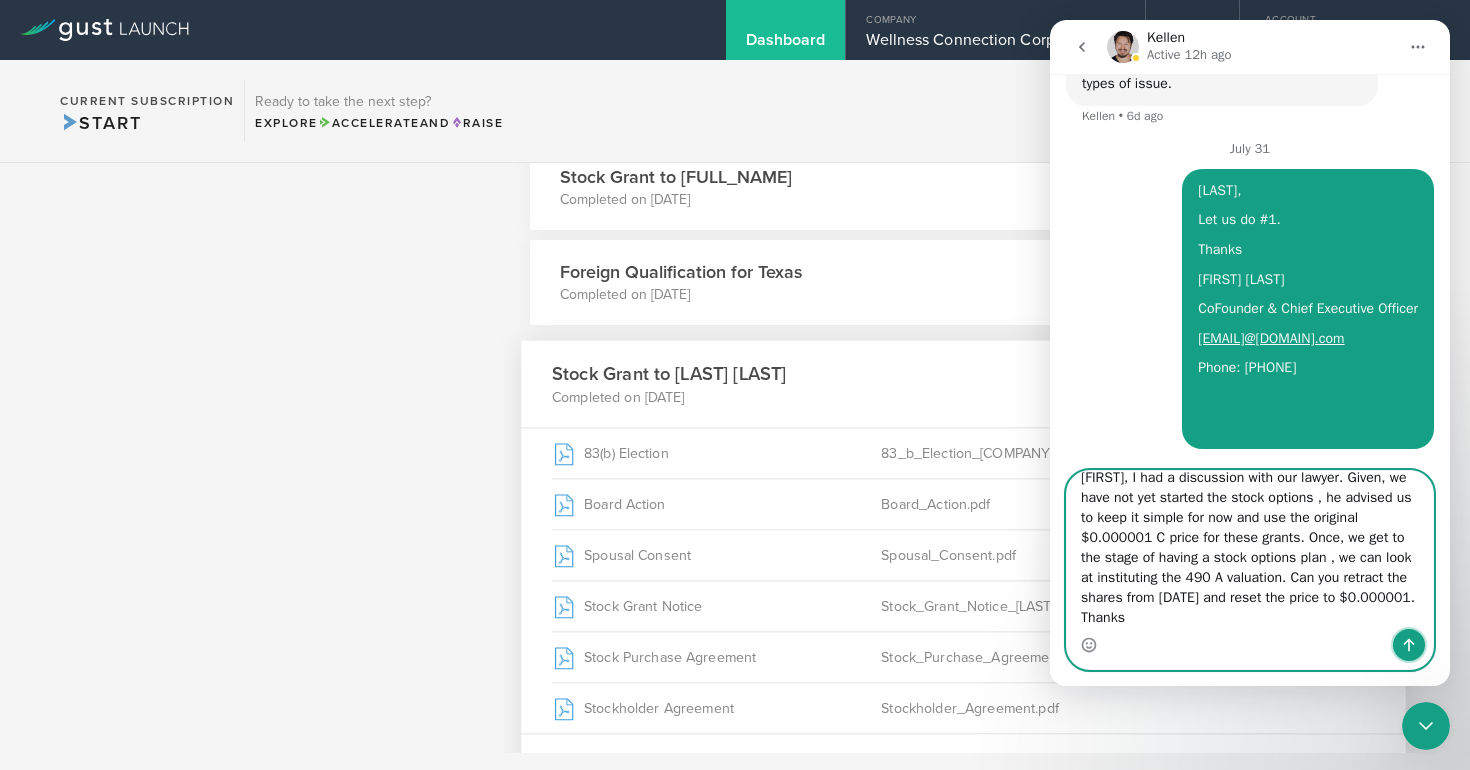 click 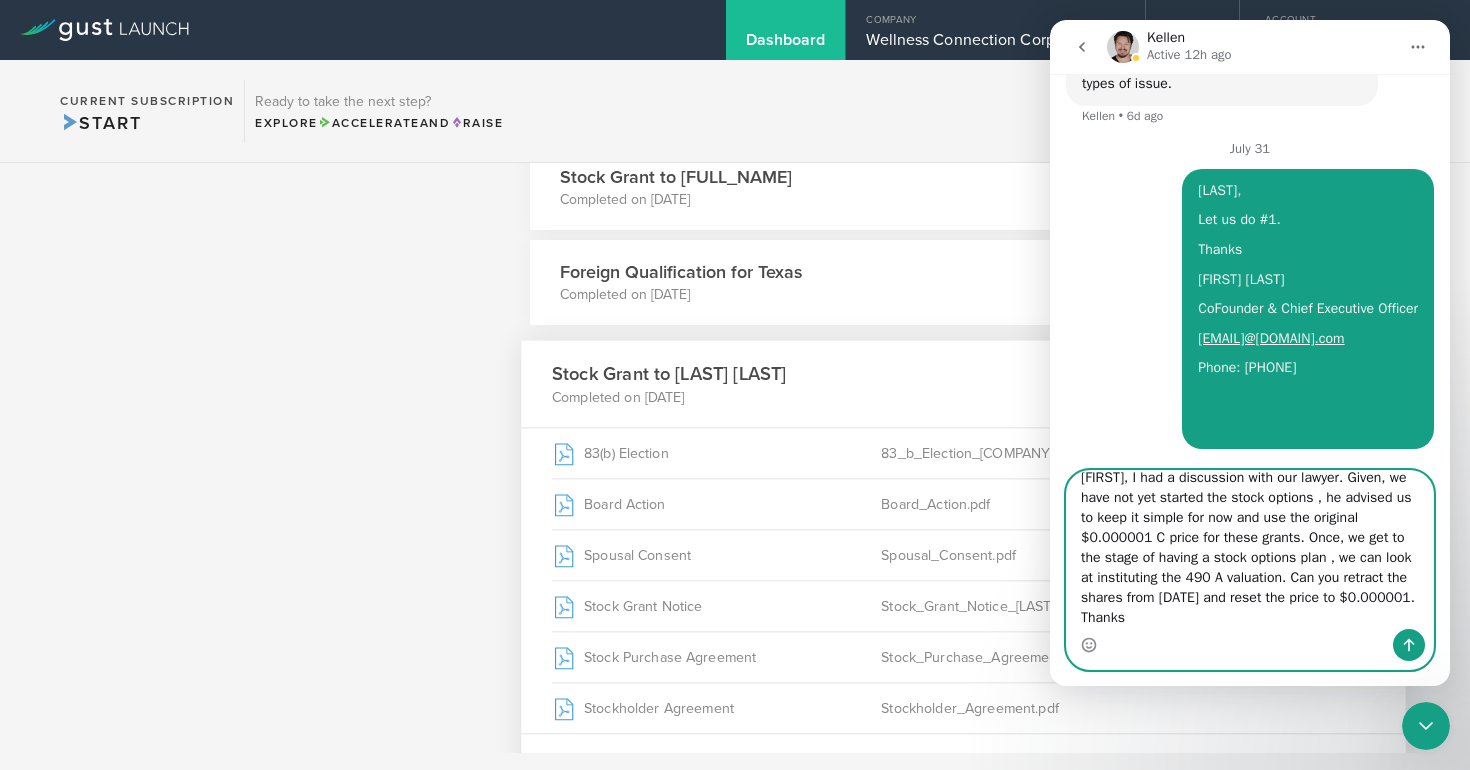 type 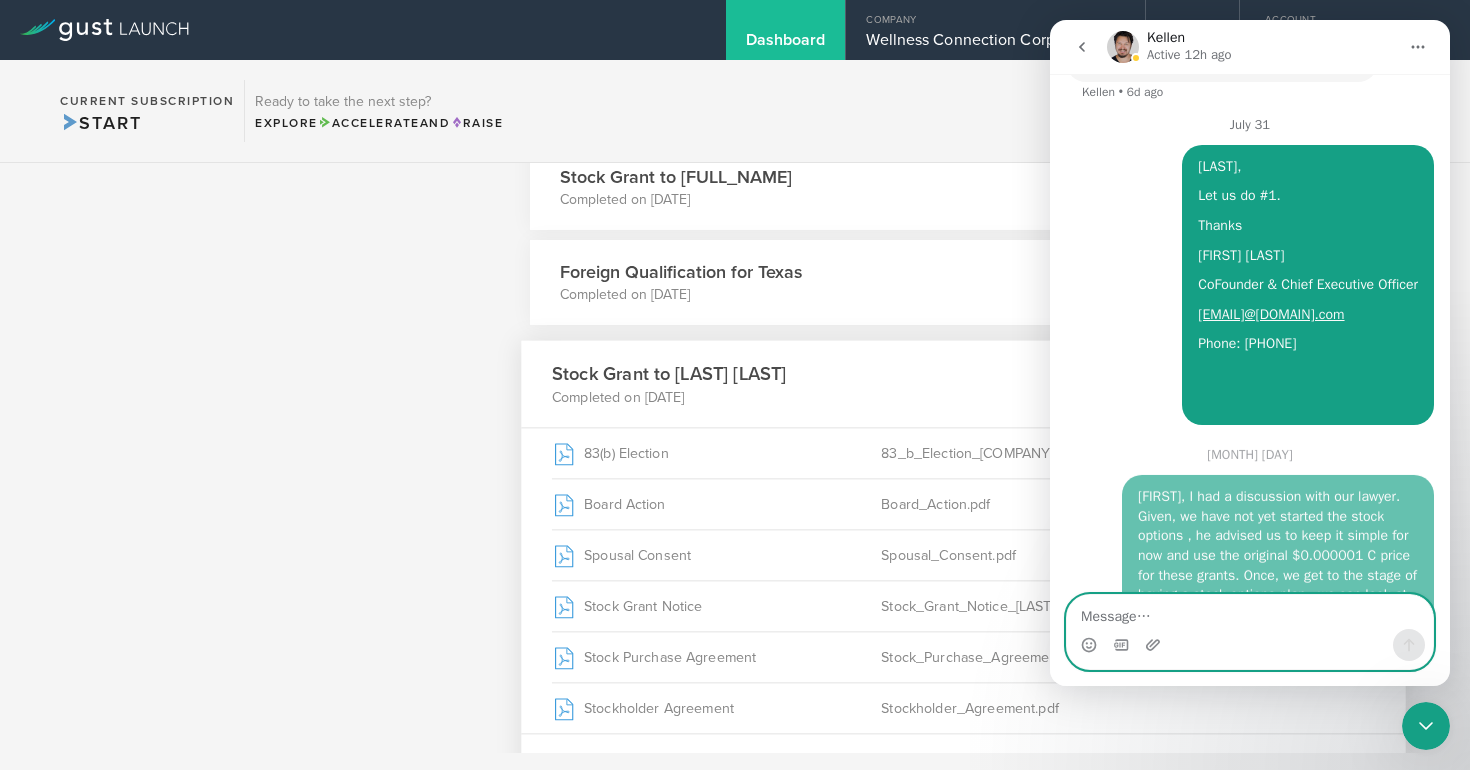 scroll, scrollTop: 4439, scrollLeft: 0, axis: vertical 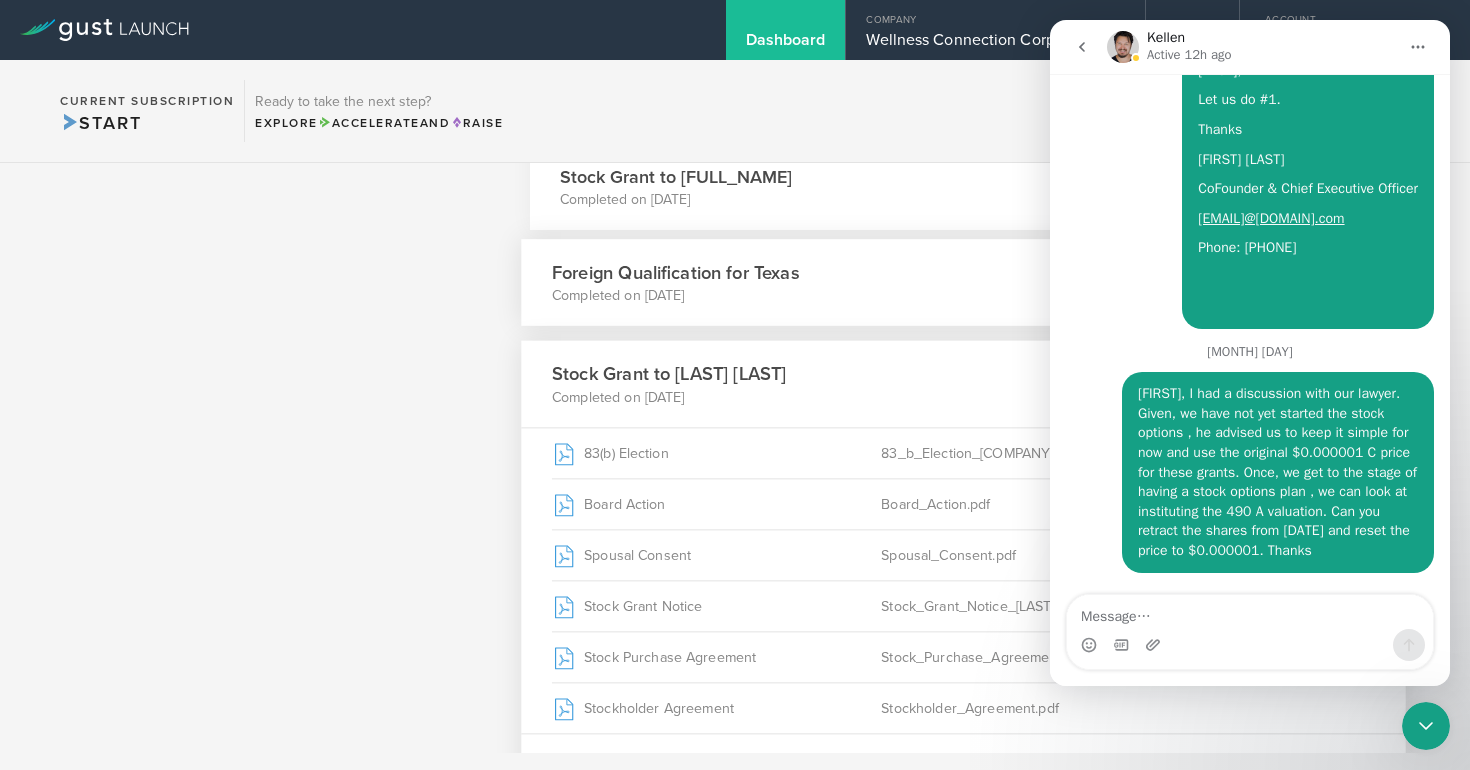 click on "Foreign Qualification for Texas" at bounding box center [675, 272] 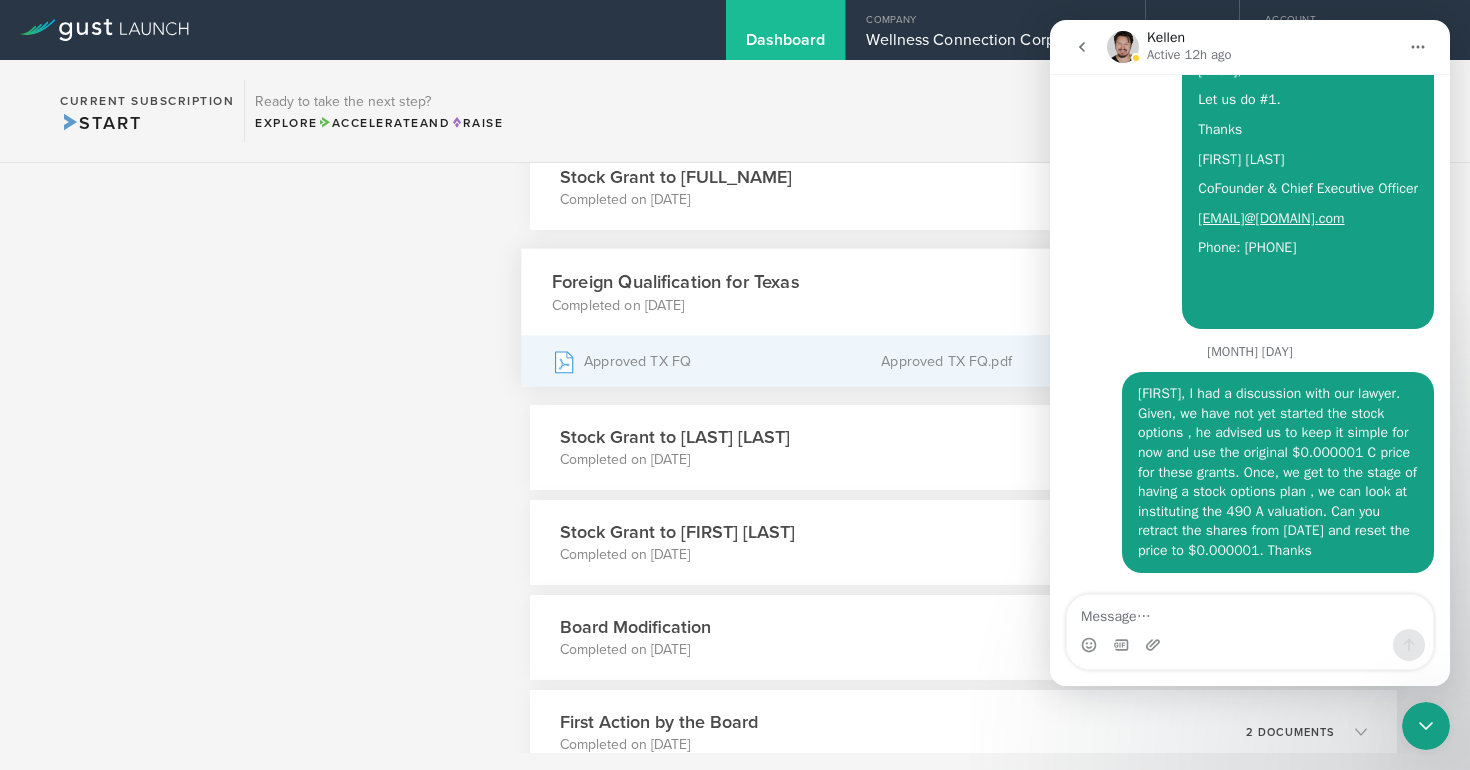 drag, startPoint x: 647, startPoint y: 357, endPoint x: 665, endPoint y: 354, distance: 18.248287 